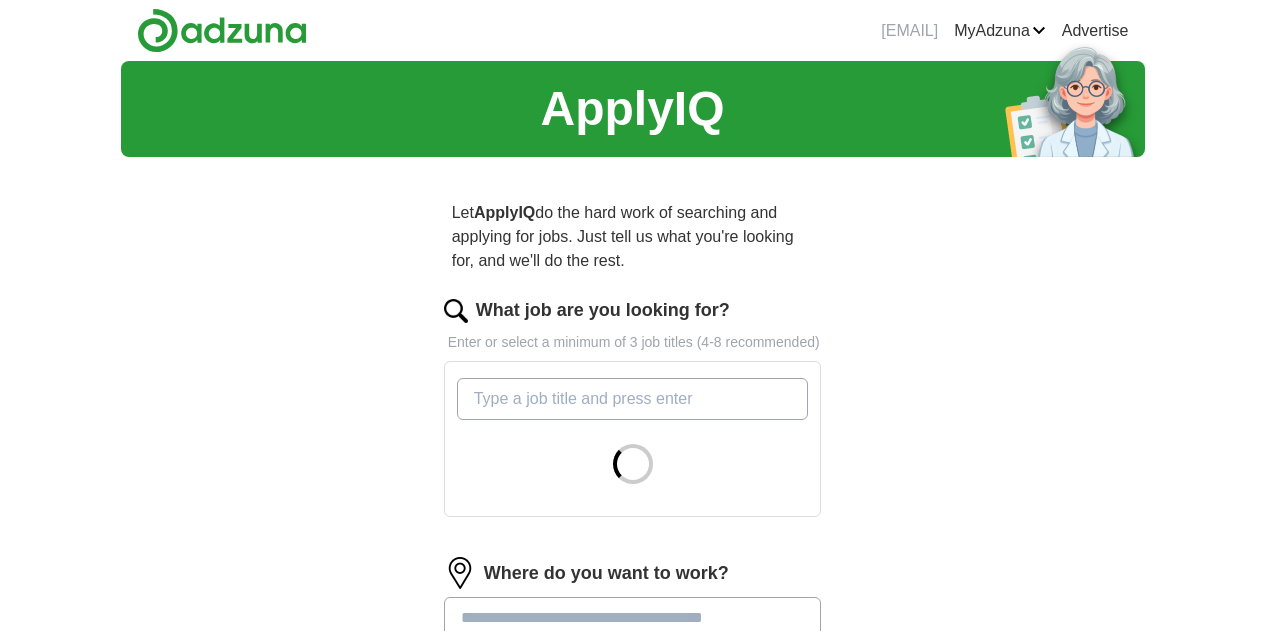 scroll, scrollTop: 0, scrollLeft: 0, axis: both 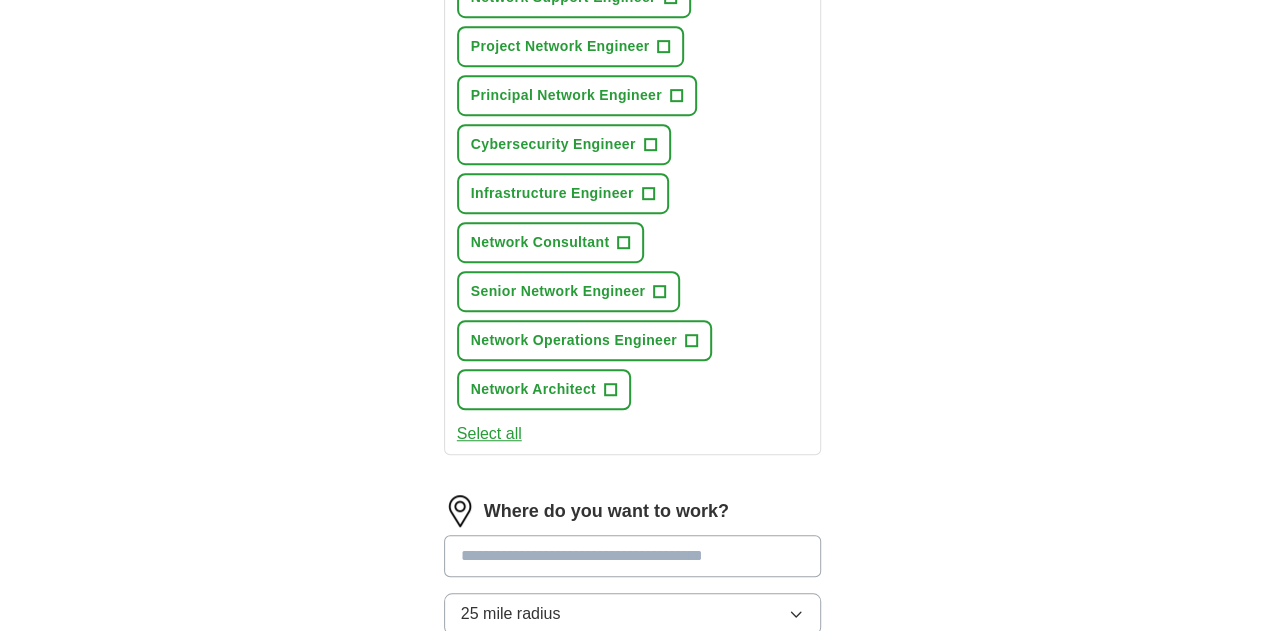 click at bounding box center (633, 556) 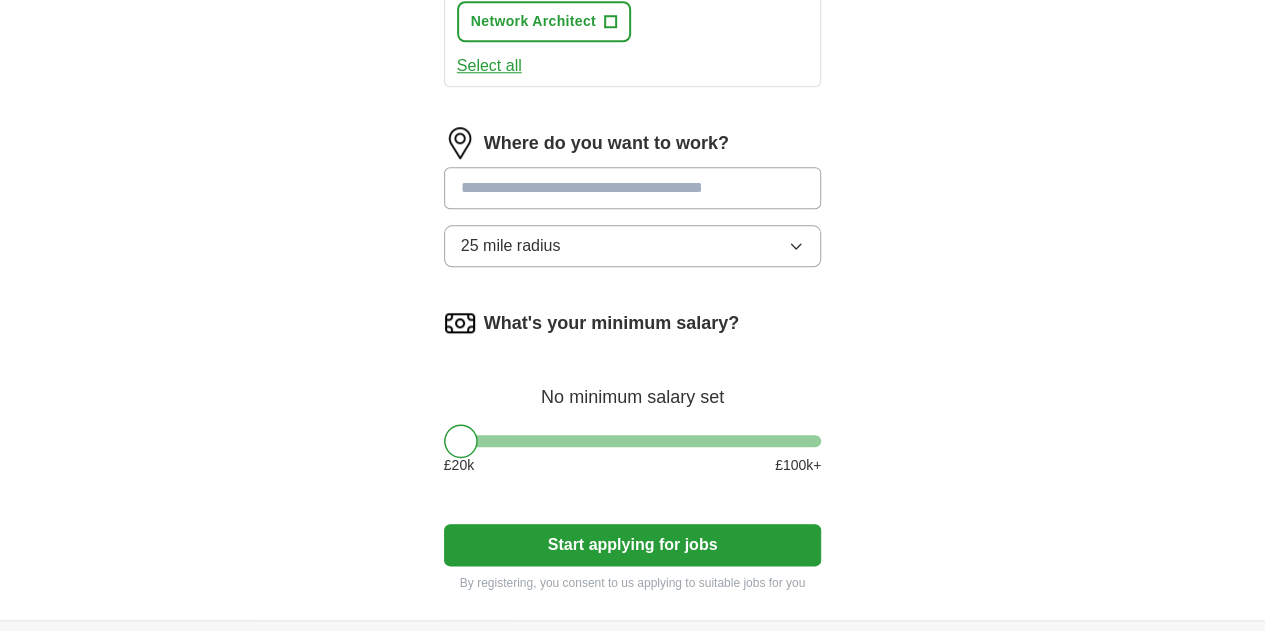 scroll, scrollTop: 900, scrollLeft: 0, axis: vertical 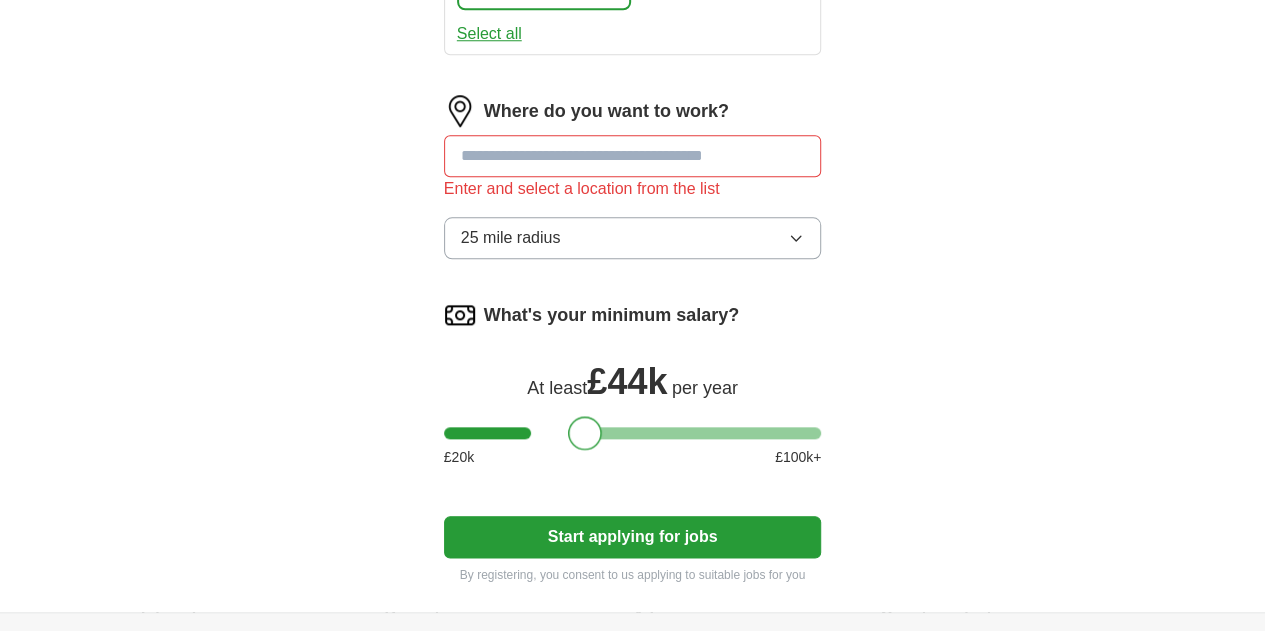 drag, startPoint x: 423, startPoint y: 237, endPoint x: 547, endPoint y: 262, distance: 126.495056 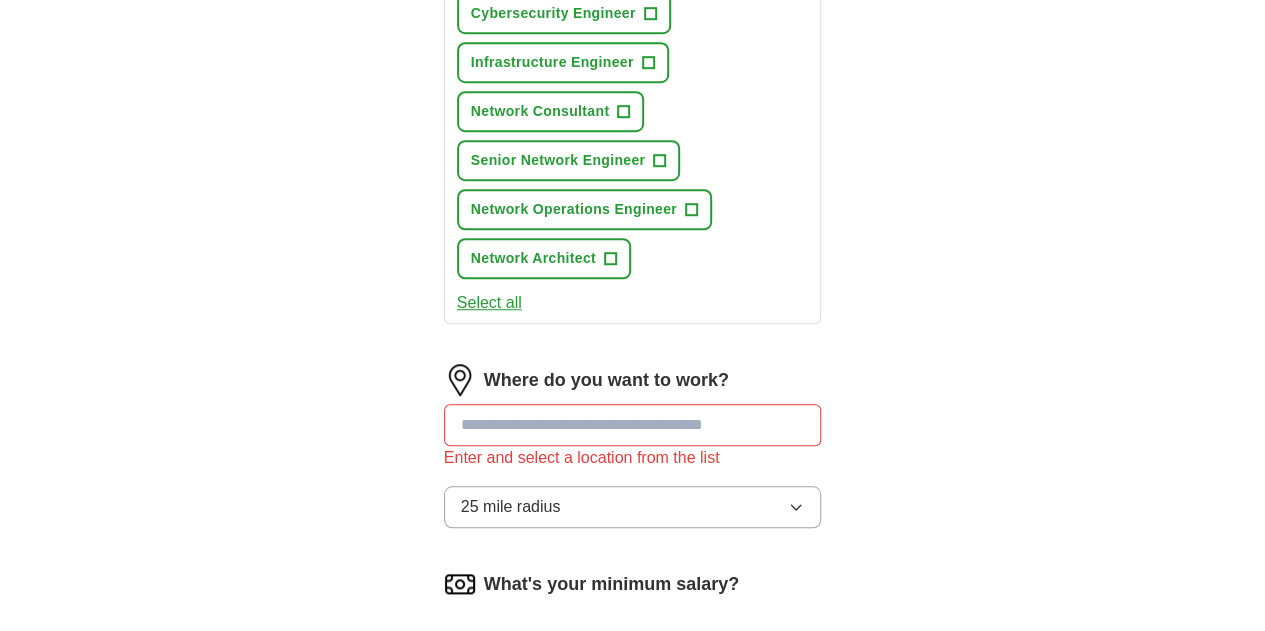 scroll, scrollTop: 600, scrollLeft: 0, axis: vertical 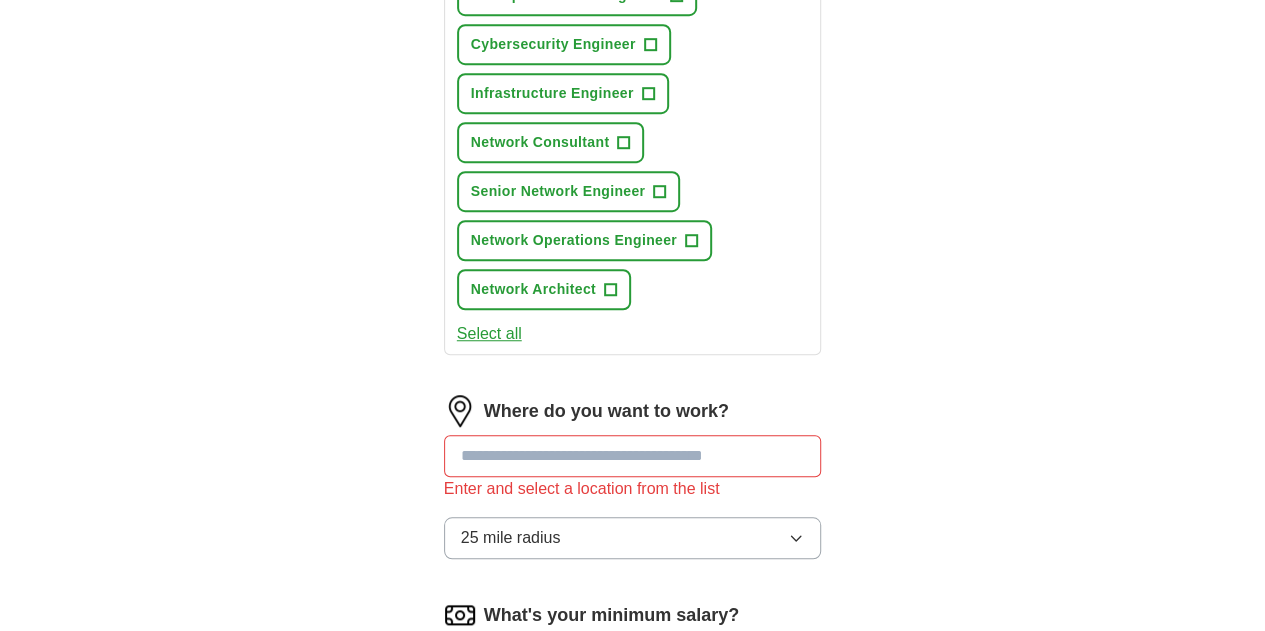 click at bounding box center (633, 456) 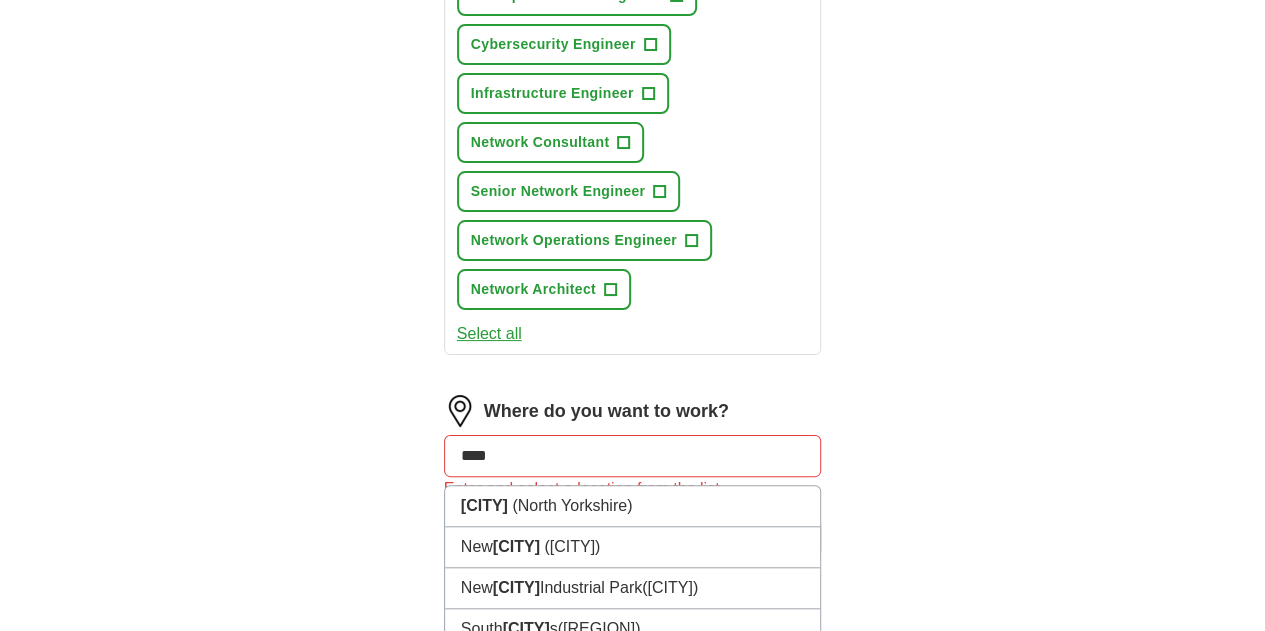 type on "*****" 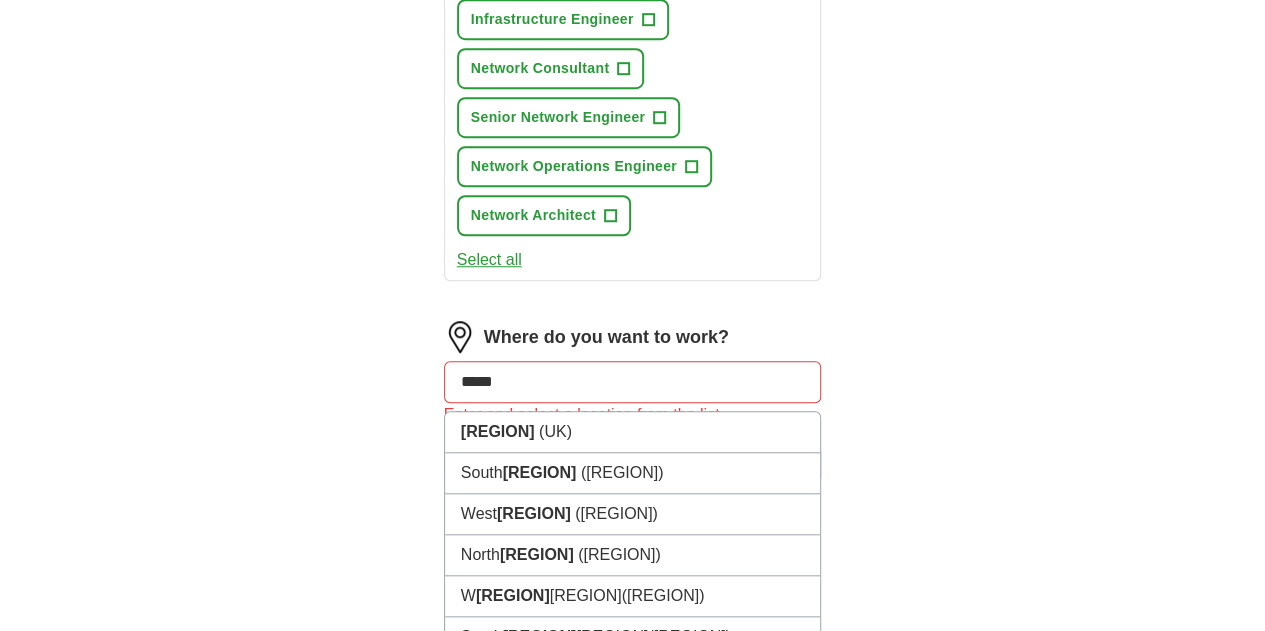 scroll, scrollTop: 700, scrollLeft: 0, axis: vertical 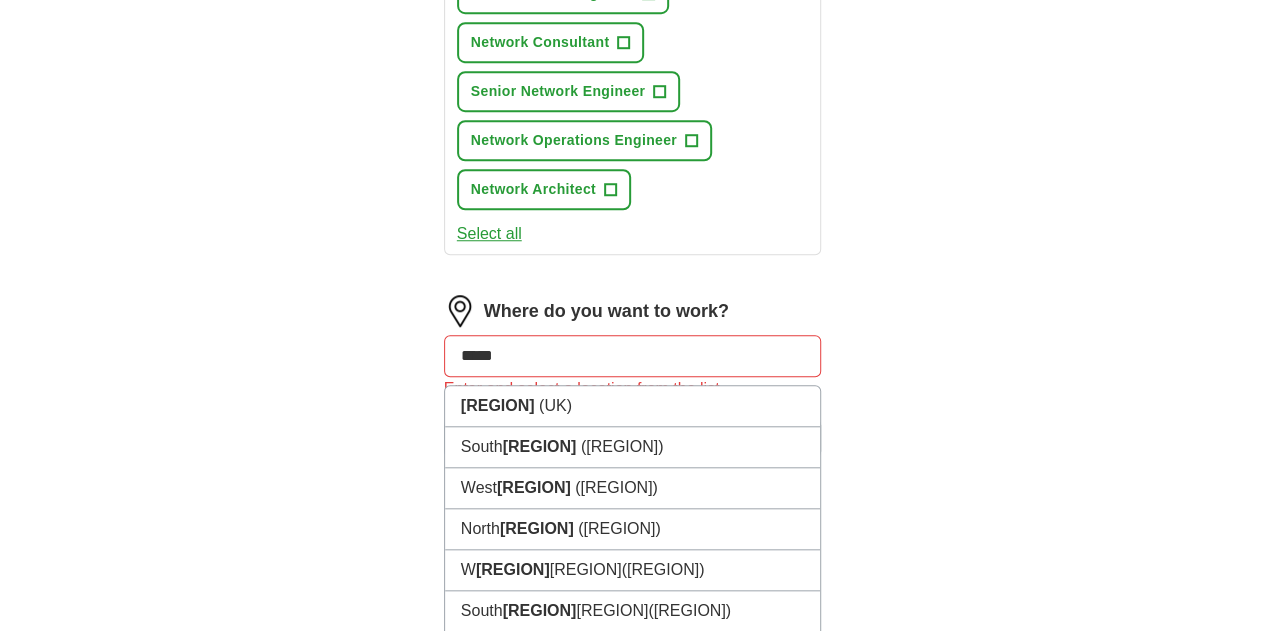click on "Yorks hire  (UK)" at bounding box center [633, 775] 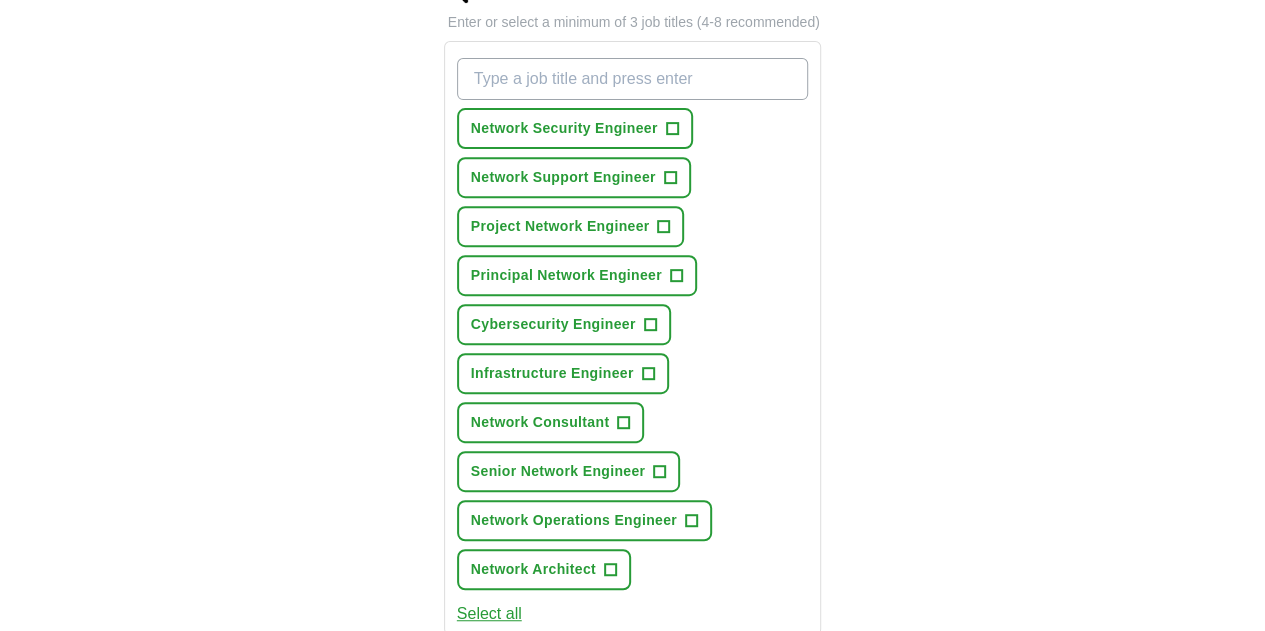 scroll, scrollTop: 300, scrollLeft: 0, axis: vertical 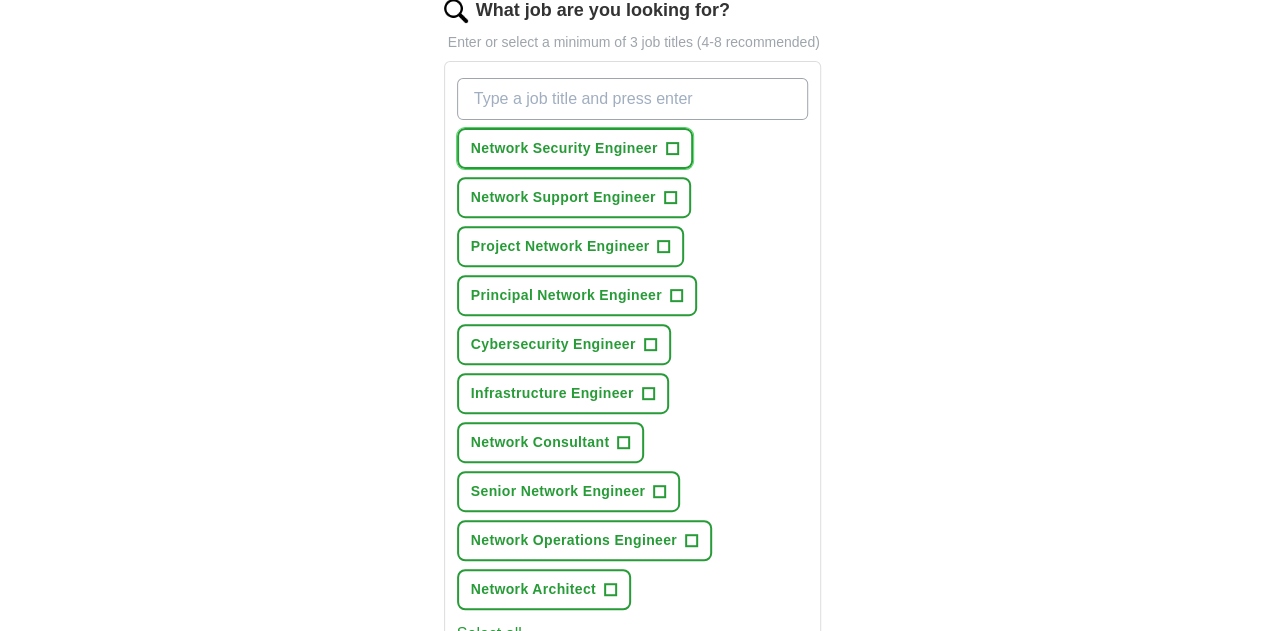 click on "+" at bounding box center [672, 149] 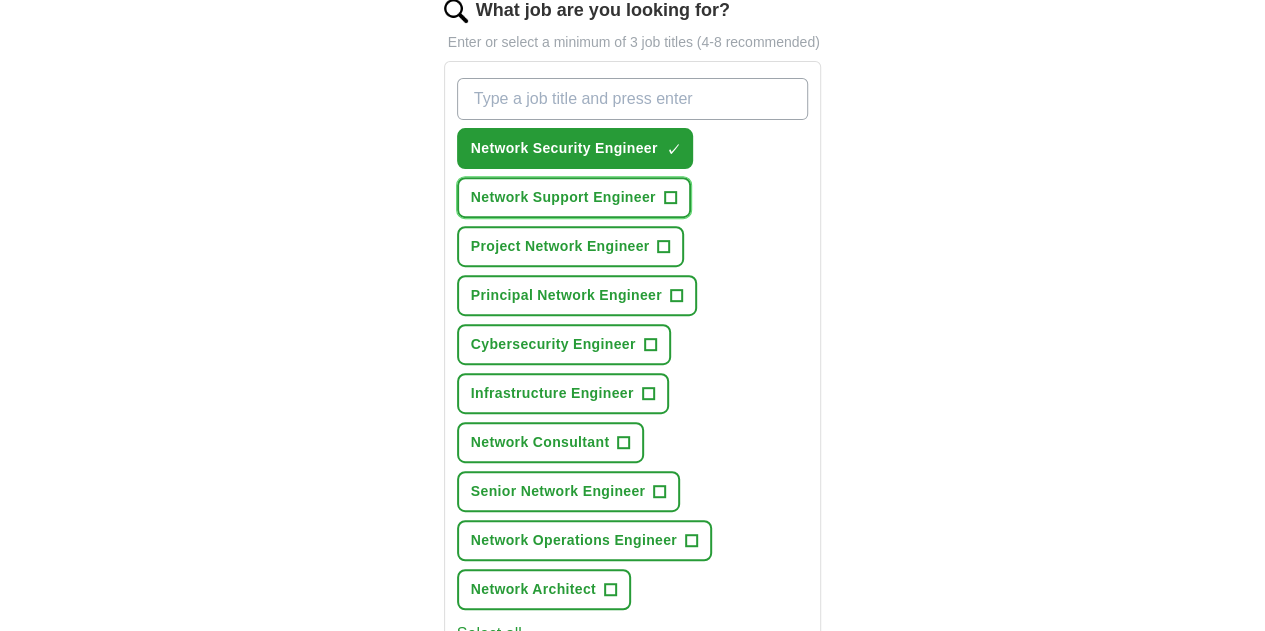 click on "+" at bounding box center [670, 198] 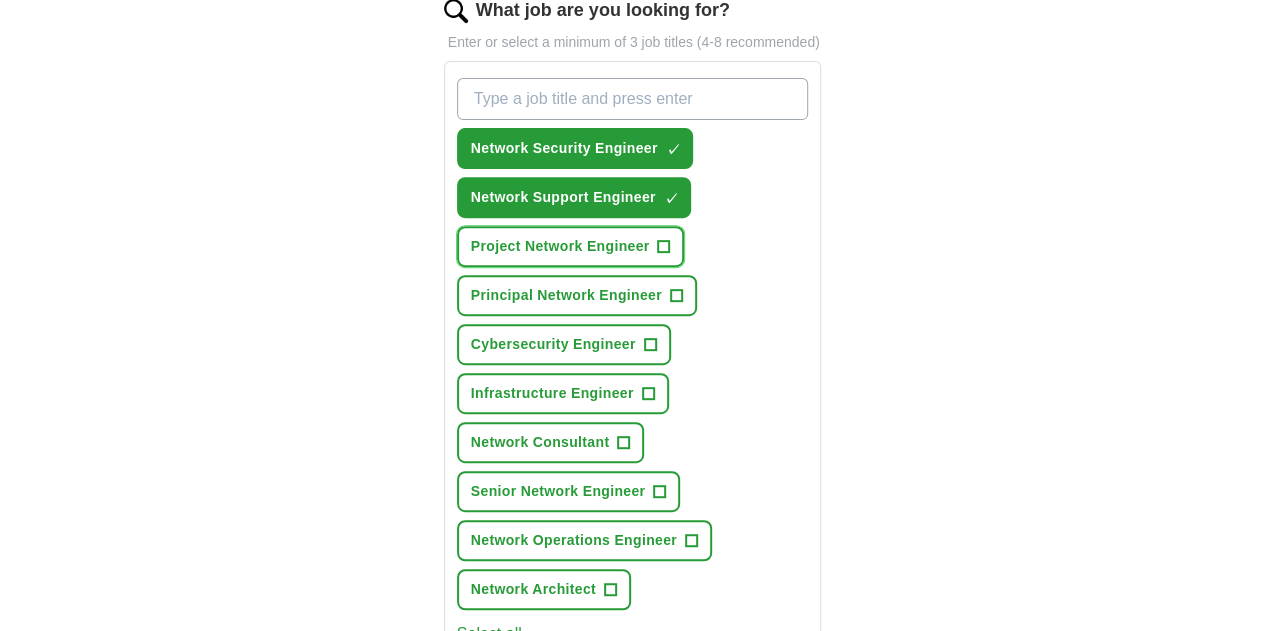 click on "+" at bounding box center [664, 247] 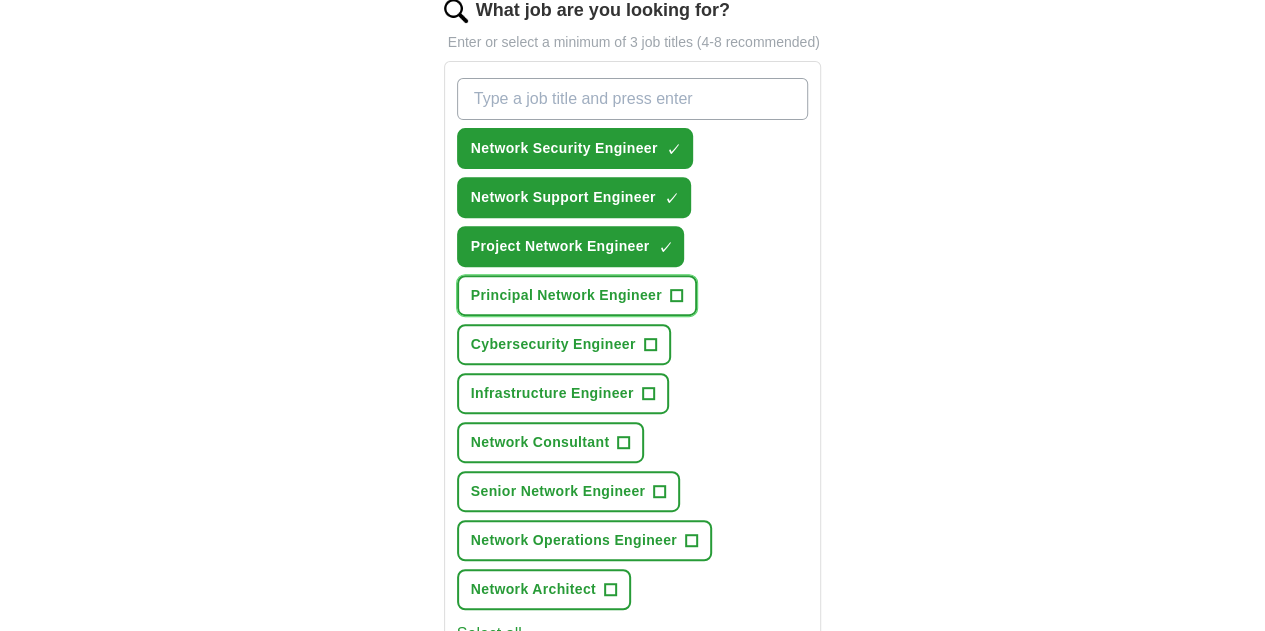 click on "+" at bounding box center [676, 296] 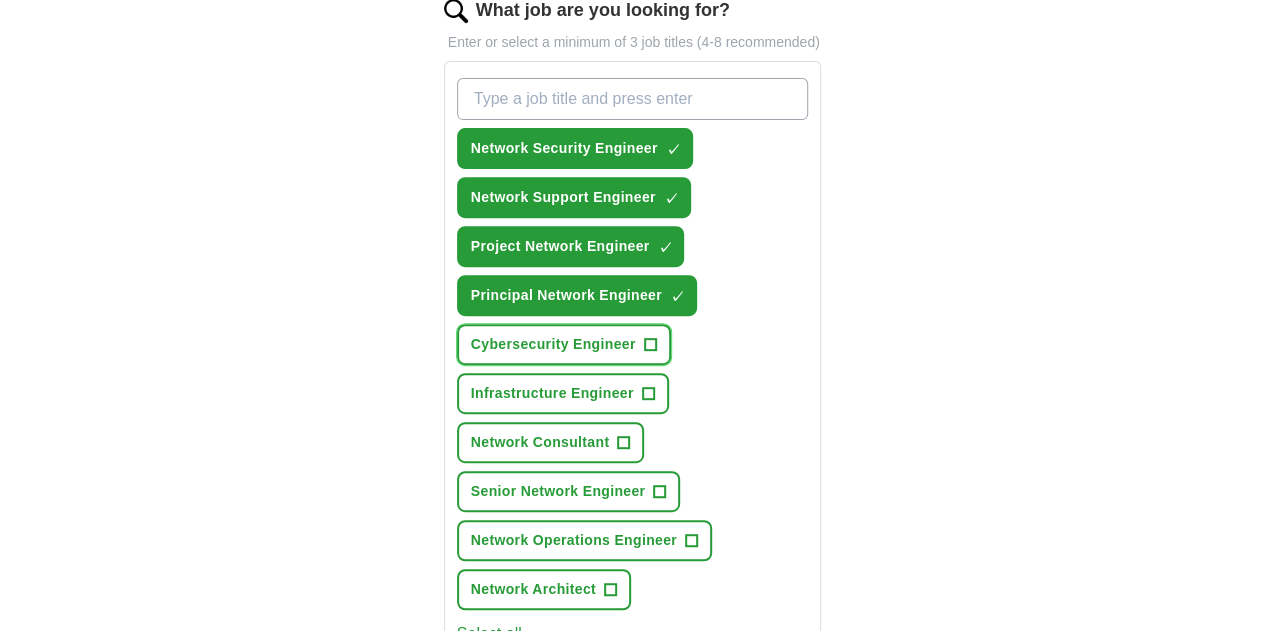 click on "+" at bounding box center (650, 345) 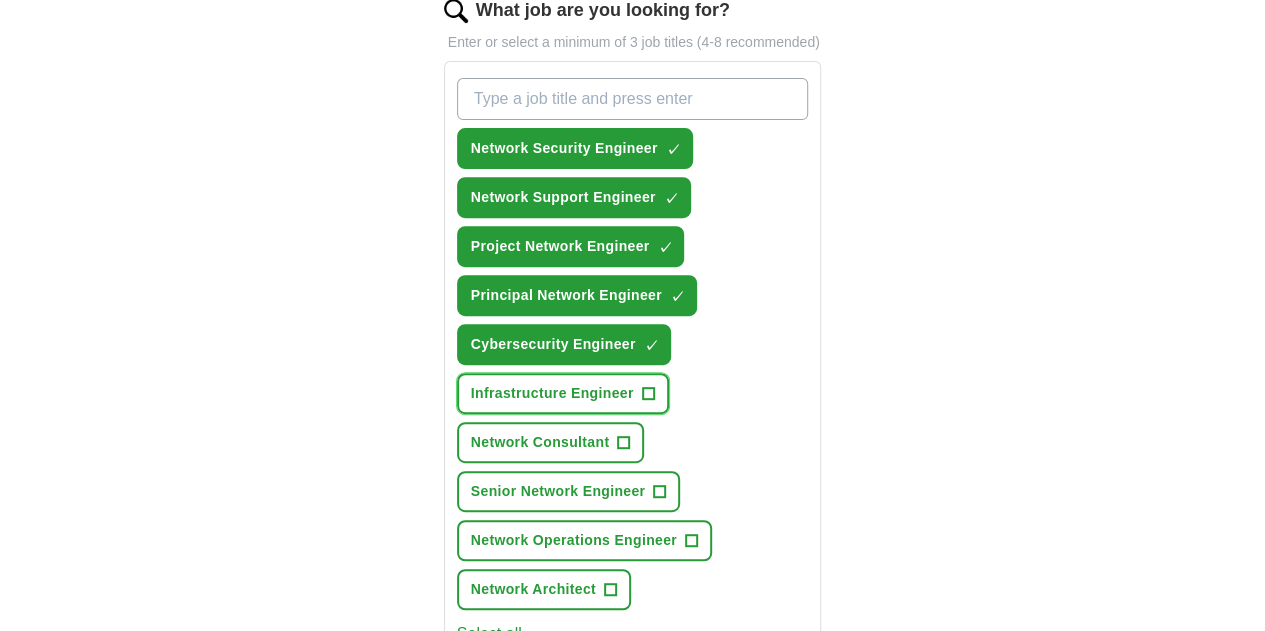 click on "+" at bounding box center [648, 394] 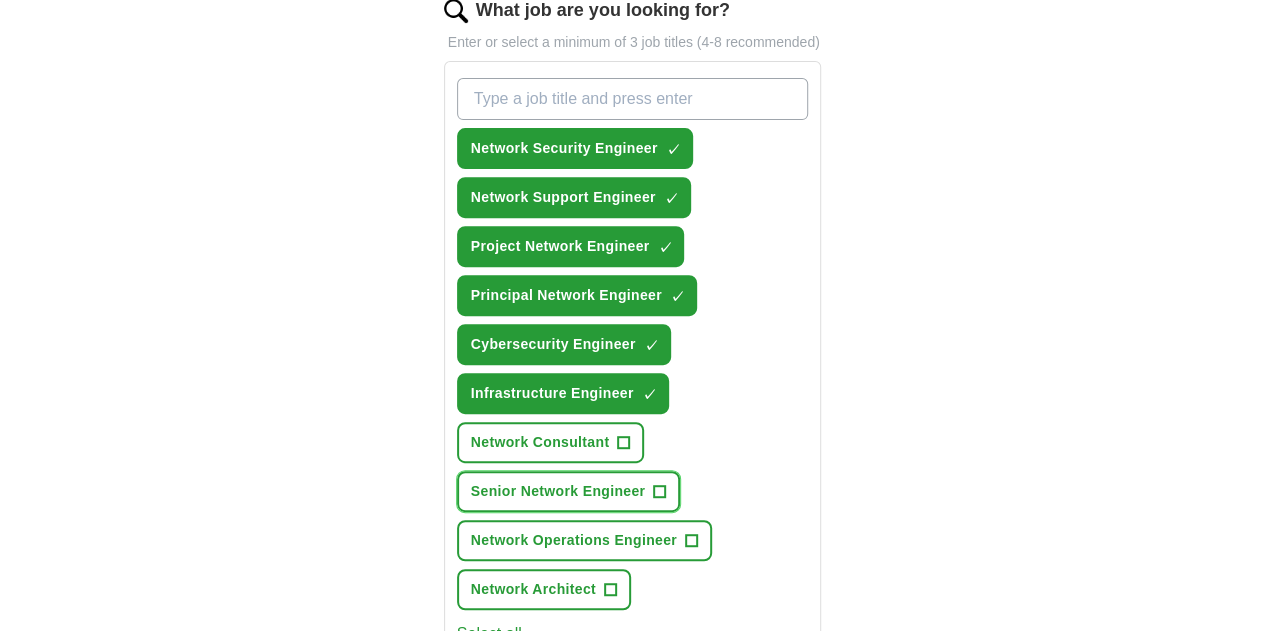 click on "+" at bounding box center (660, 492) 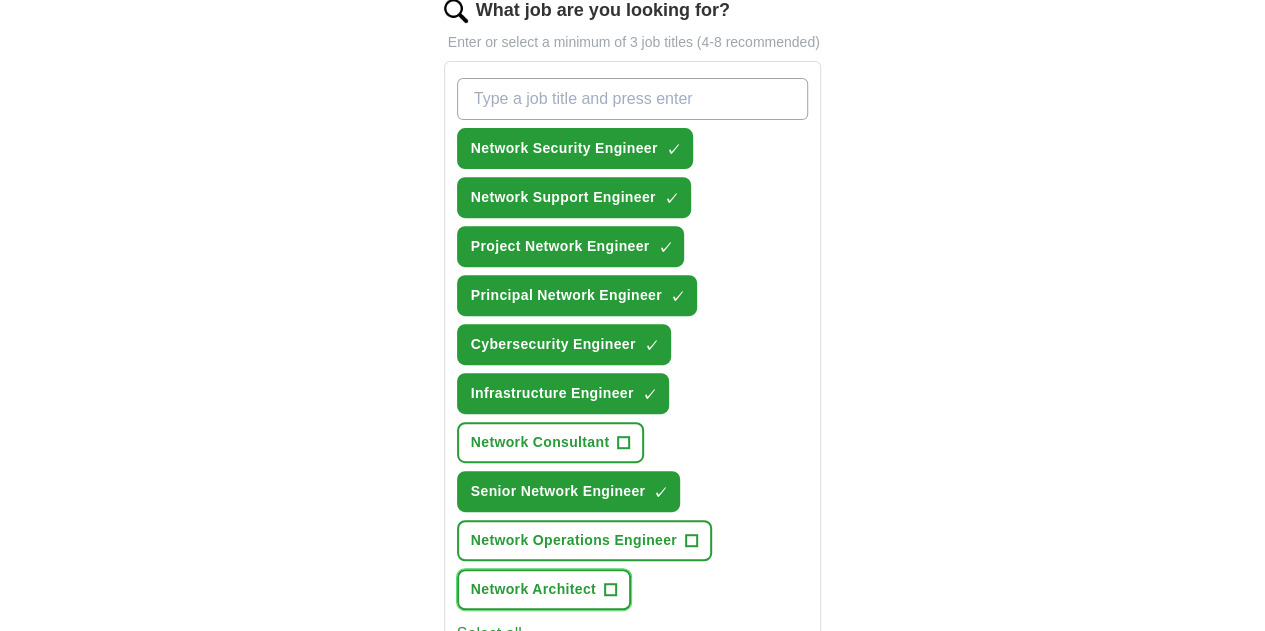 click on "+" at bounding box center (610, 590) 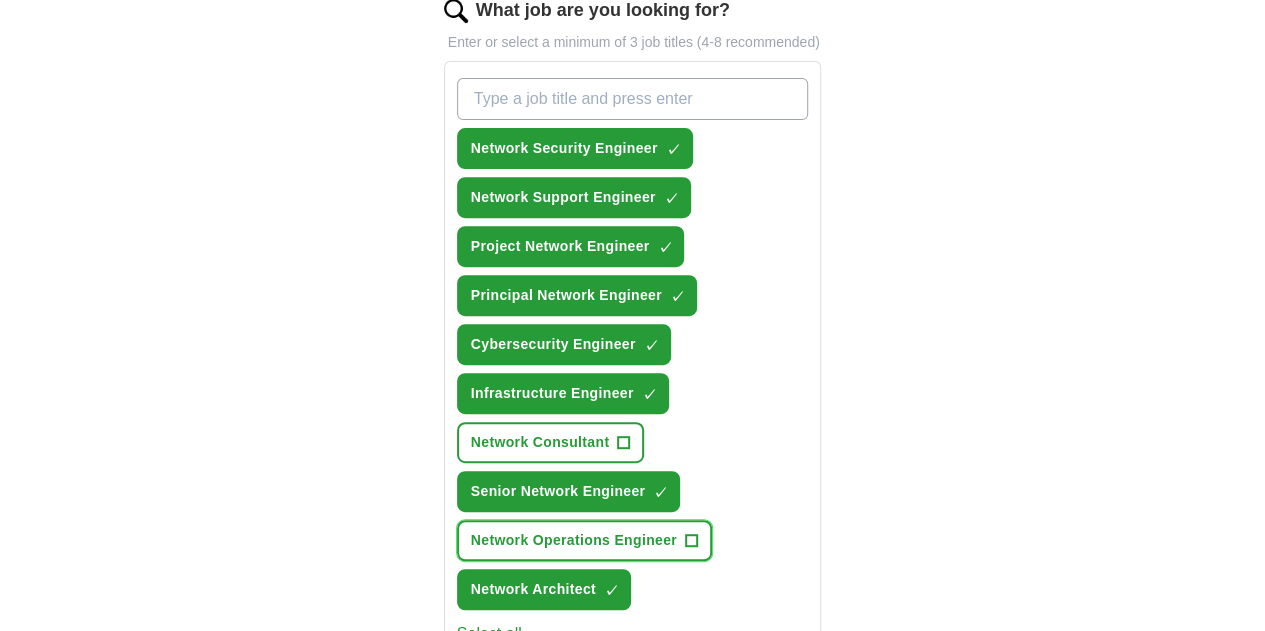 click on "+" at bounding box center (691, 541) 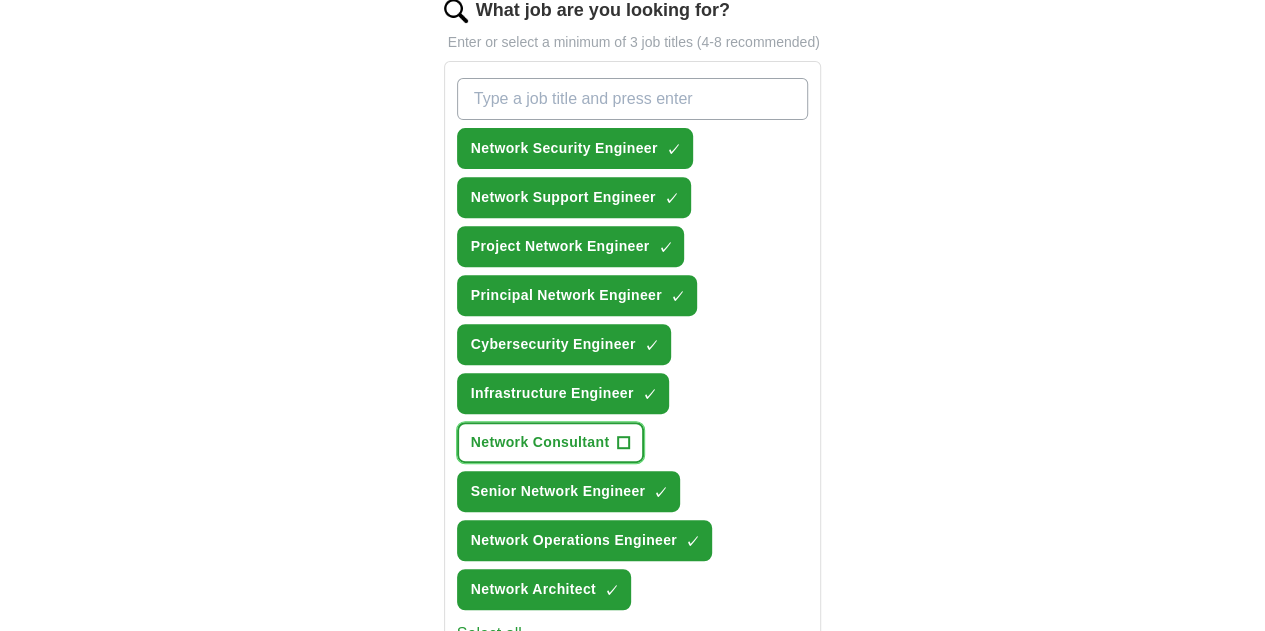 click on "+" at bounding box center (624, 443) 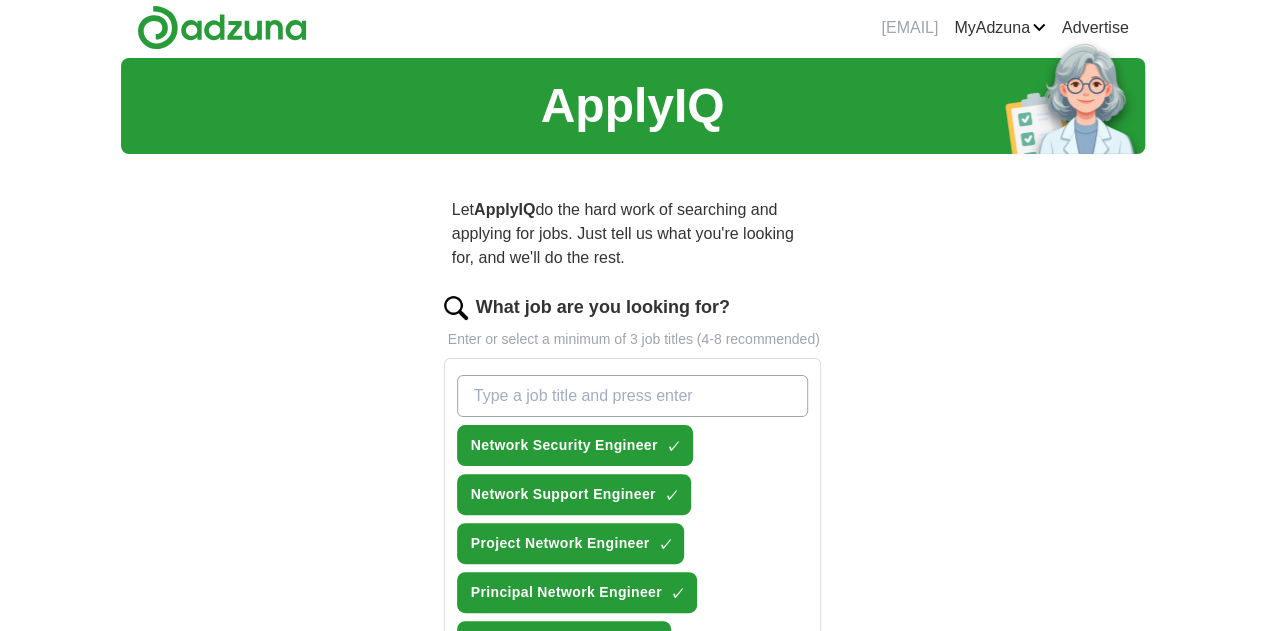 scroll, scrollTop: 0, scrollLeft: 0, axis: both 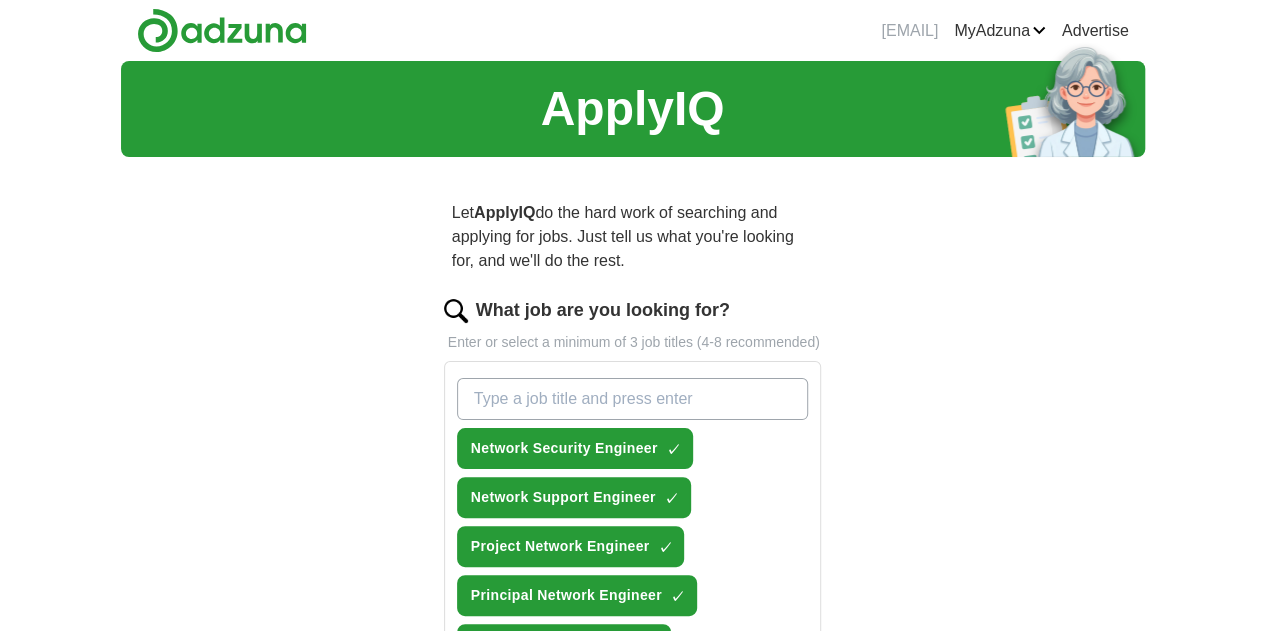 click on "What job are you looking for?" at bounding box center (633, 399) 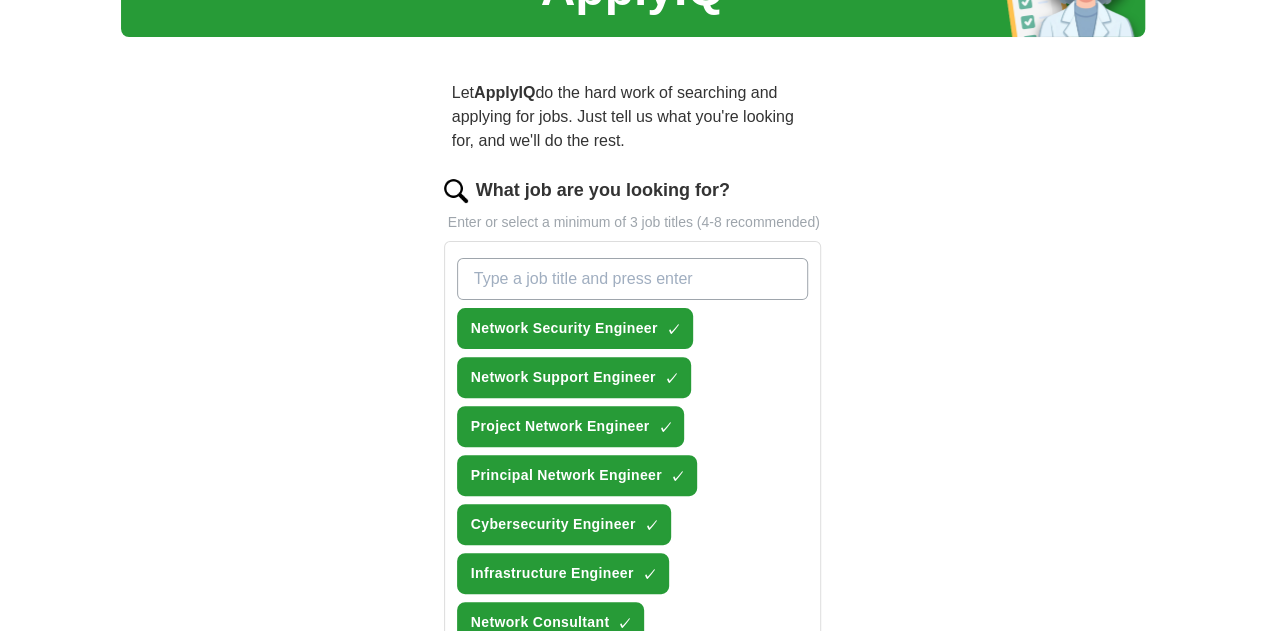 scroll, scrollTop: 514, scrollLeft: 0, axis: vertical 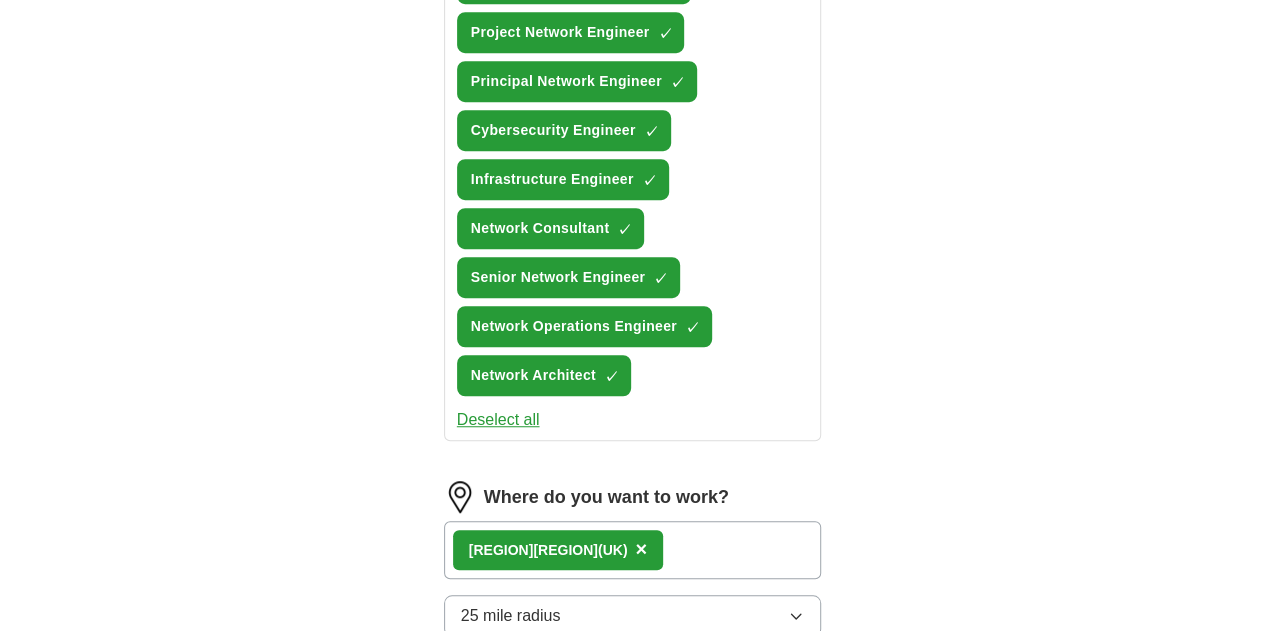 click 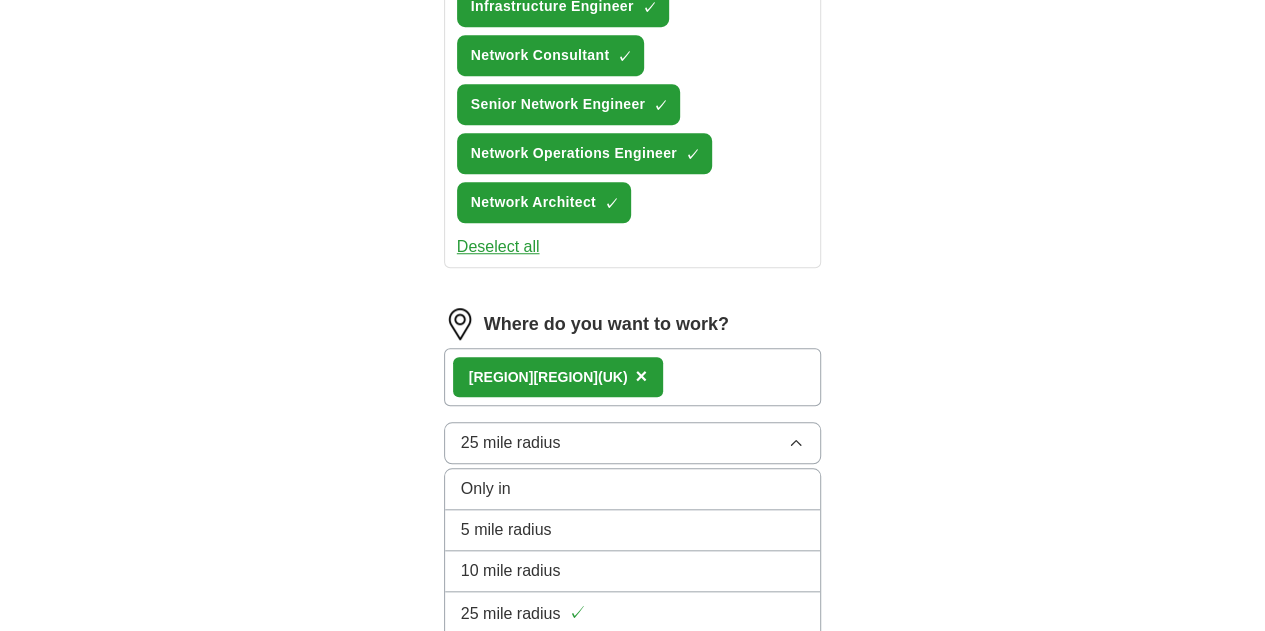 scroll, scrollTop: 714, scrollLeft: 0, axis: vertical 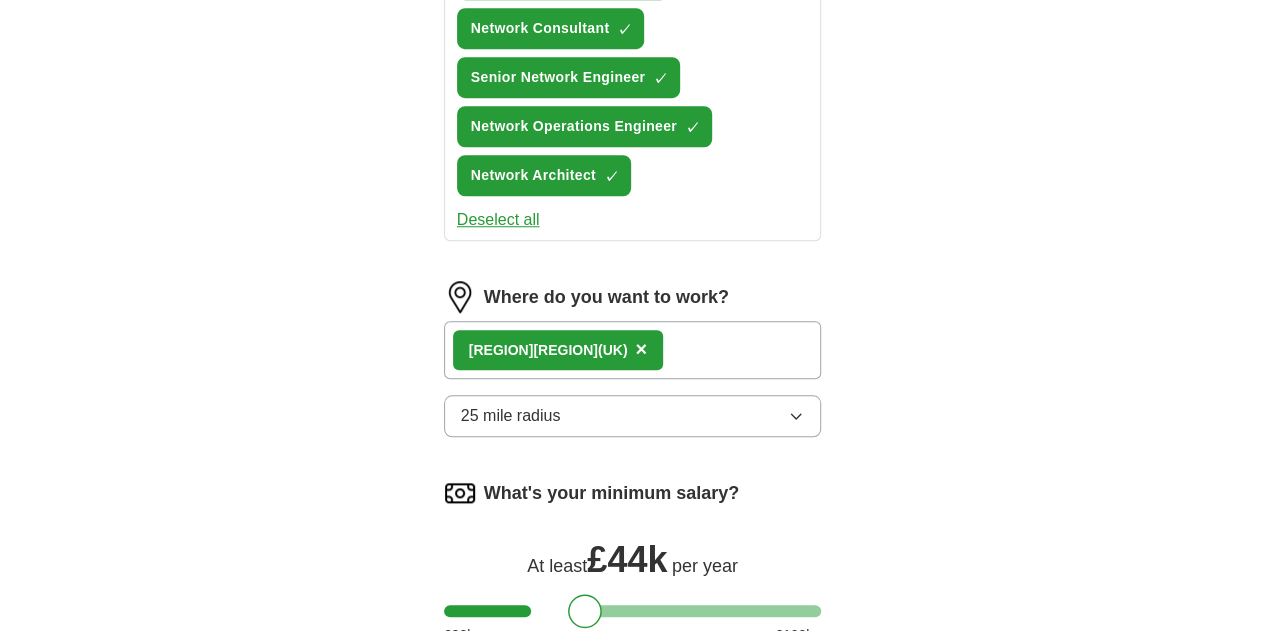 click on "ApplyIQ Let  ApplyIQ  do the hard work of searching and applying for jobs. Just tell us what you're looking for, and we'll do the rest. What job are you looking for? Enter or select a minimum of 3 job titles (4-8 recommended) Network Security Engineer ✓ × Network Support Engineer ✓ × Project Network Engineer ✓ × Principal Network Engineer ✓ × Cybersecurity Engineer ✓ × Infrastructure Engineer ✓ × Network Consultant ✓ × Senior Network Engineer ✓ × Network Operations Engineer ✓ × Network Architect ✓ × Deselect all Where do you want to work? Yorks hire  (UK) × 25 mile radius What's your minimum salary? At least  £ 44k   per year £ 20 k £ 100 k+ Estimated applications per week Our best guess based on live jobs today,  and others like you. : 📊 See my estimate > Start applying for jobs By registering, you consent to us applying to suitable jobs for you" at bounding box center [633, 115] 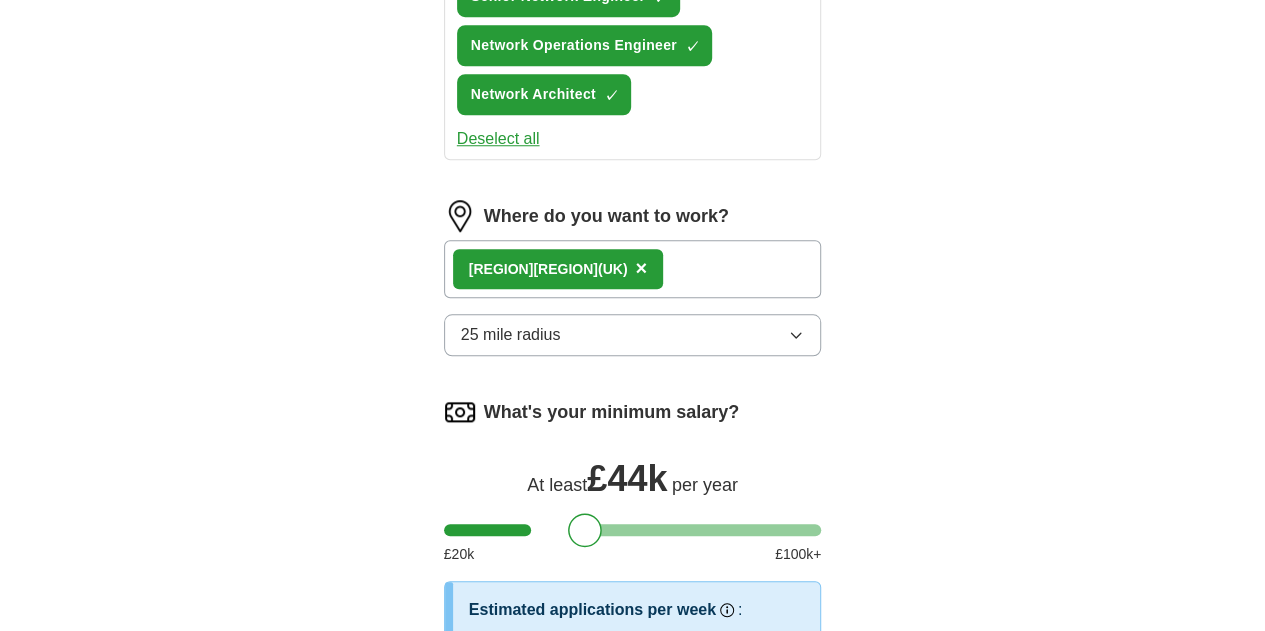 scroll, scrollTop: 914, scrollLeft: 0, axis: vertical 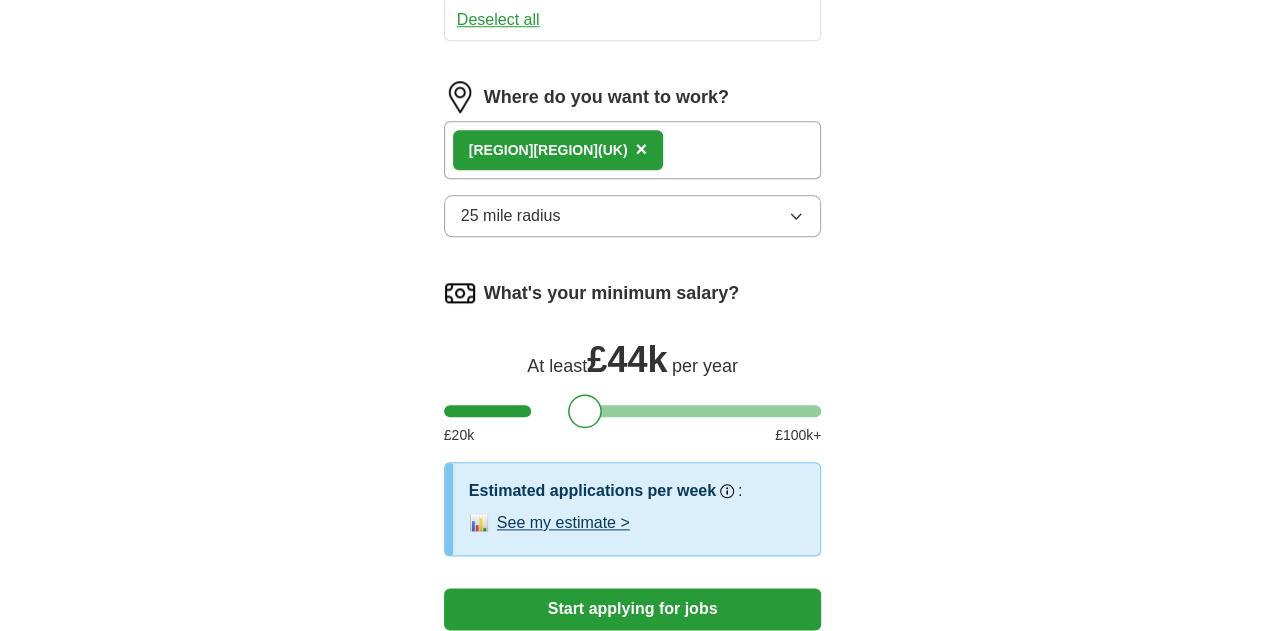 click on "Start applying for jobs" at bounding box center (633, 609) 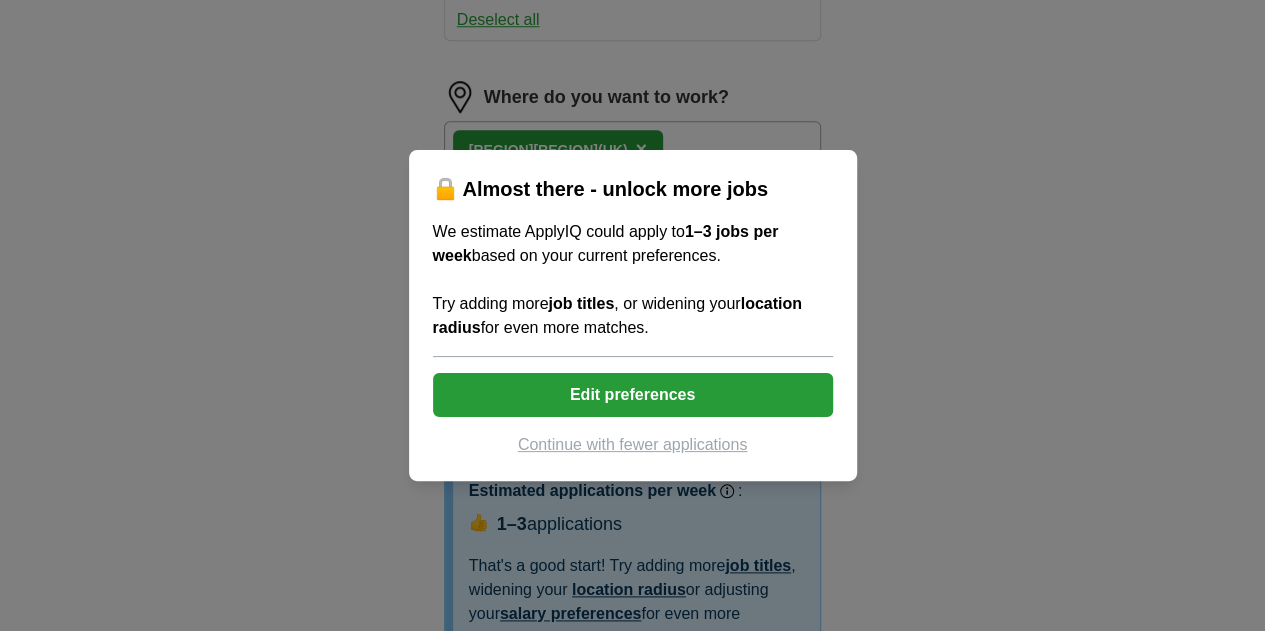 click on "Edit preferences" at bounding box center [633, 395] 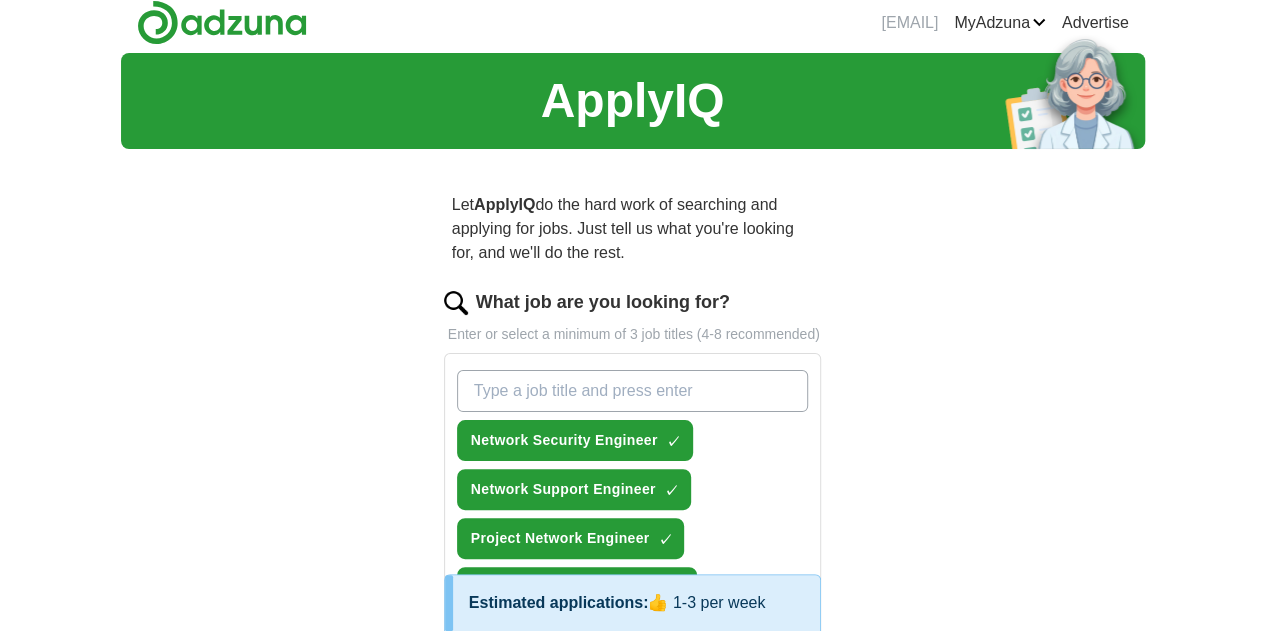 scroll, scrollTop: 0, scrollLeft: 0, axis: both 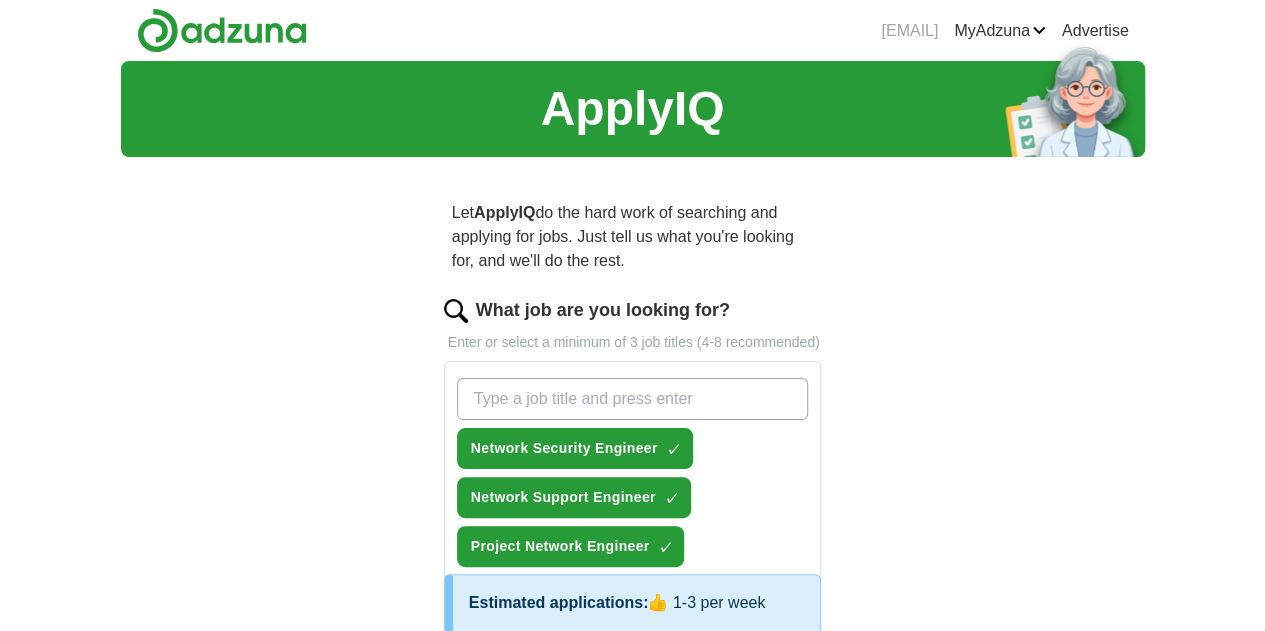 click on "What job are you looking for?" at bounding box center [633, 399] 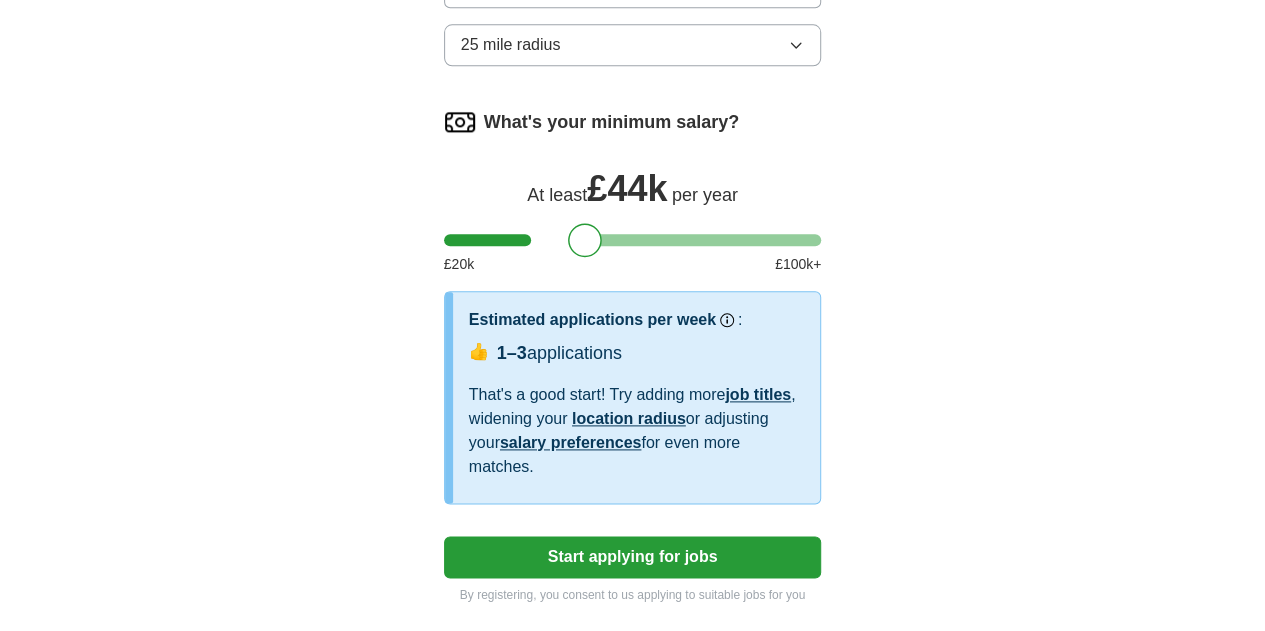scroll, scrollTop: 1100, scrollLeft: 0, axis: vertical 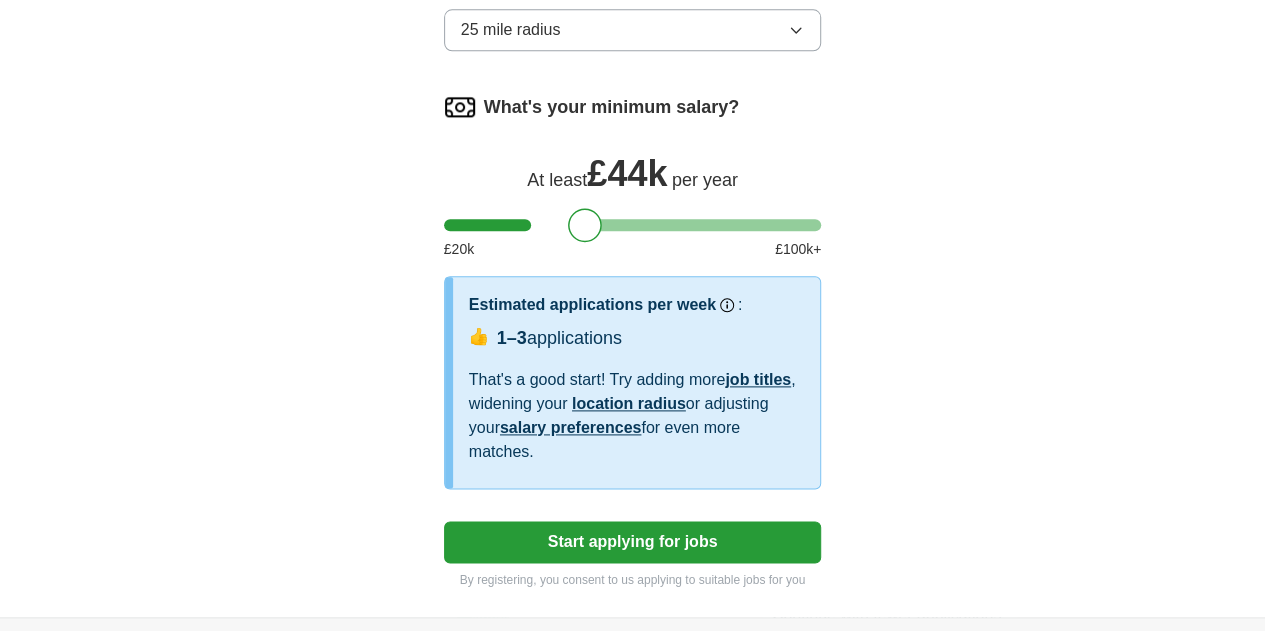 type on "network engineer" 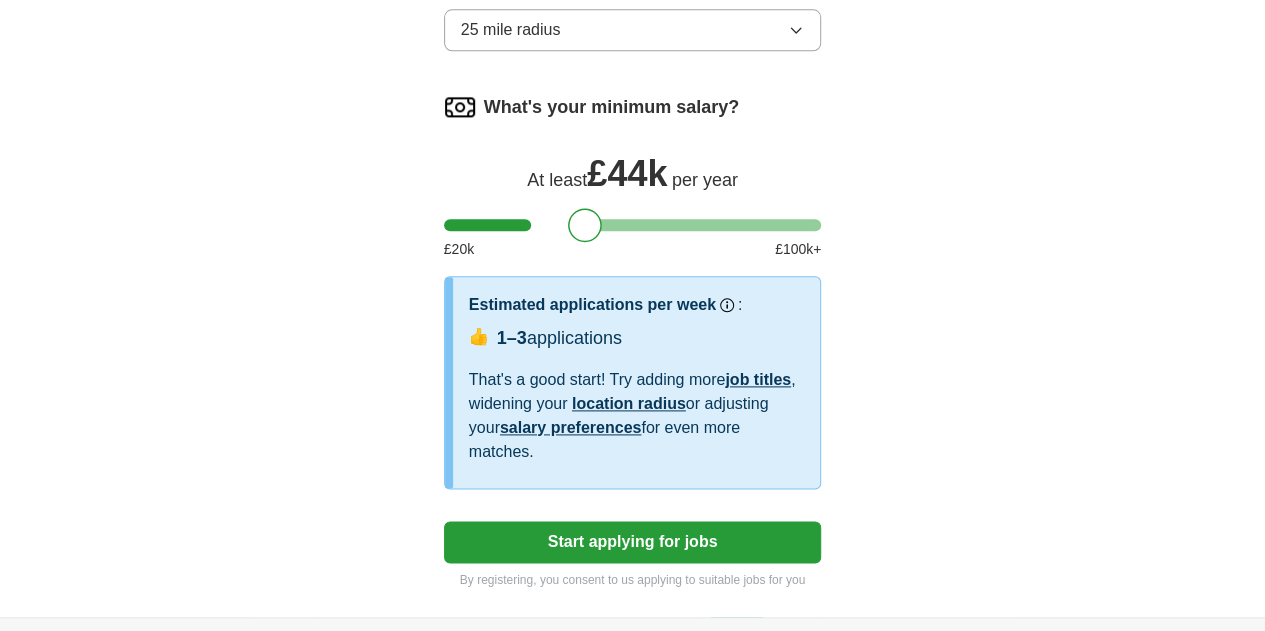 click on "Start applying for jobs" at bounding box center [633, 542] 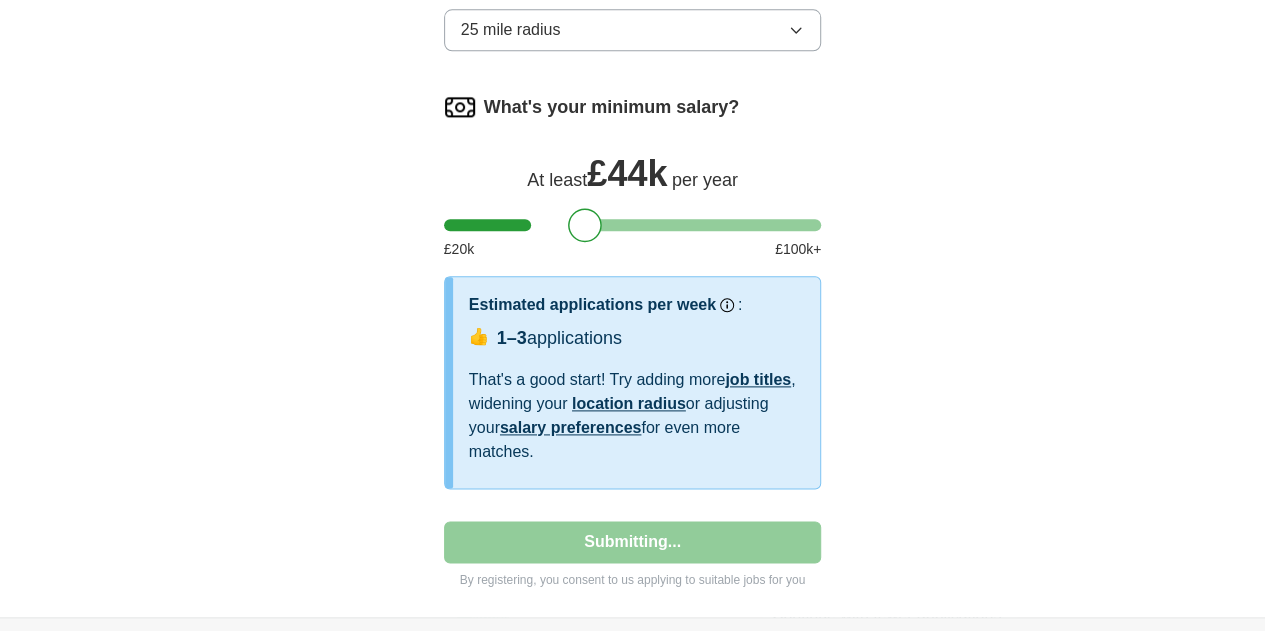 select on "**" 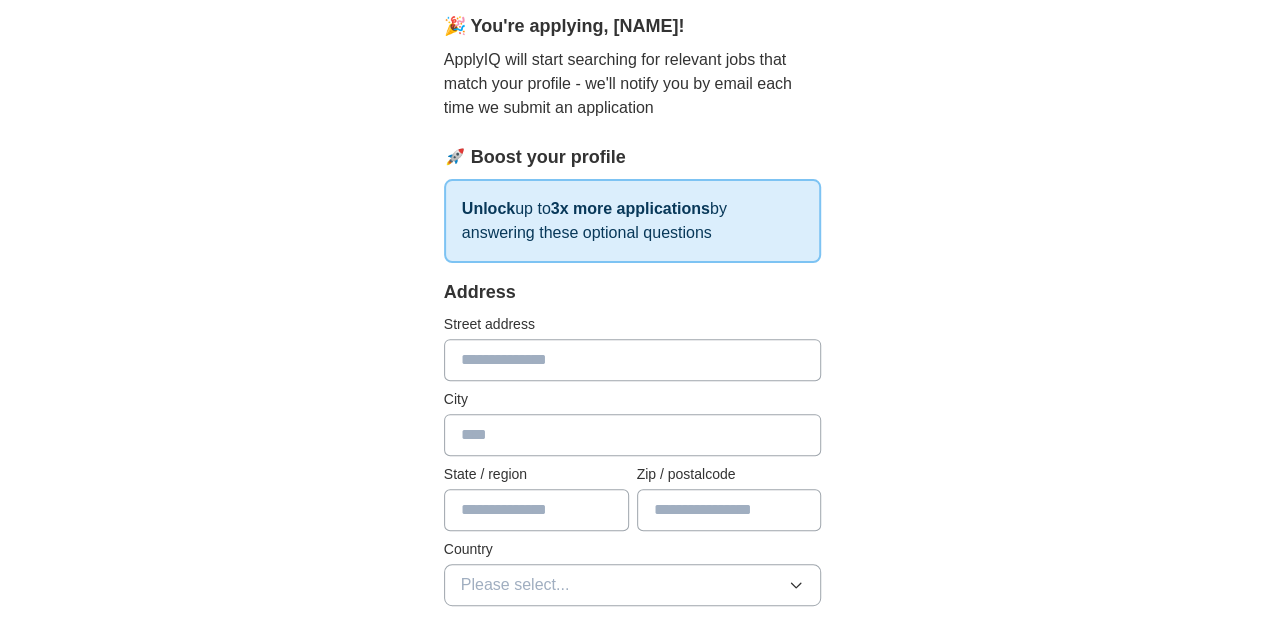 scroll, scrollTop: 200, scrollLeft: 0, axis: vertical 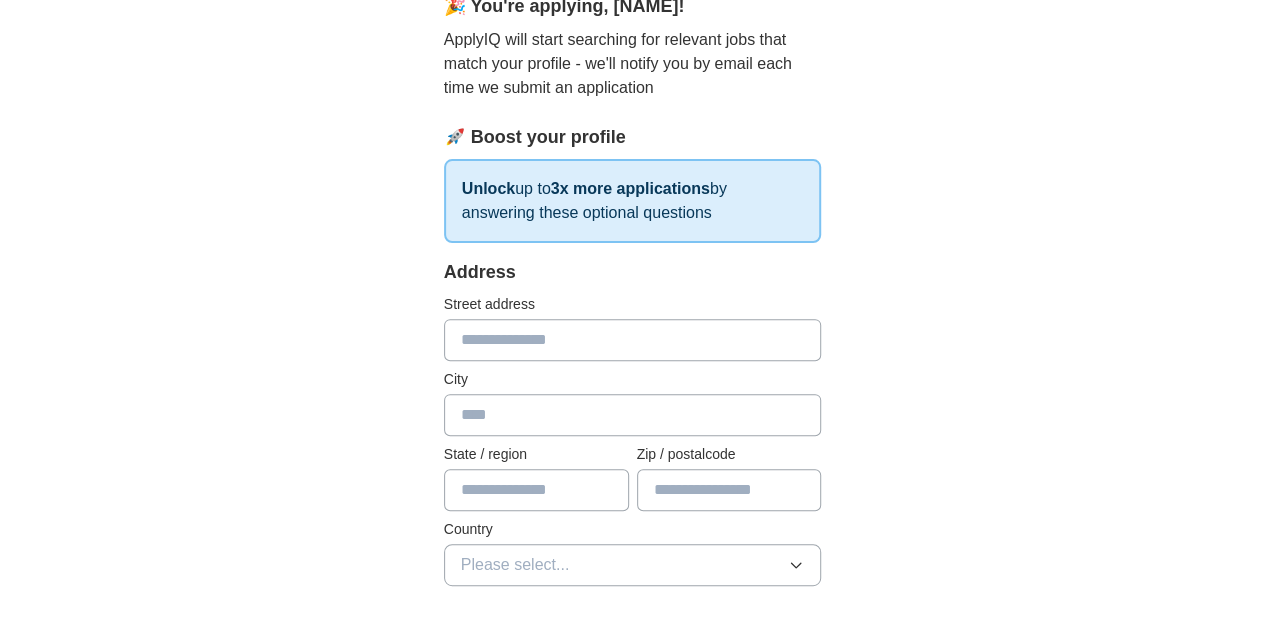 click at bounding box center (633, 340) 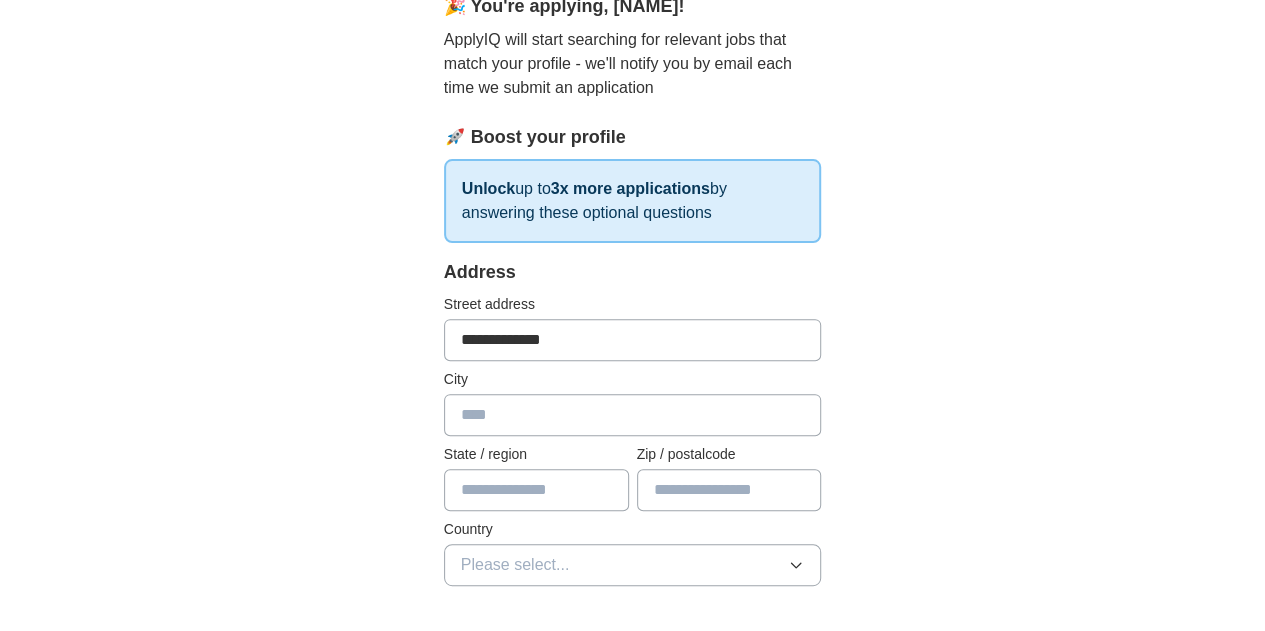 type on "**********" 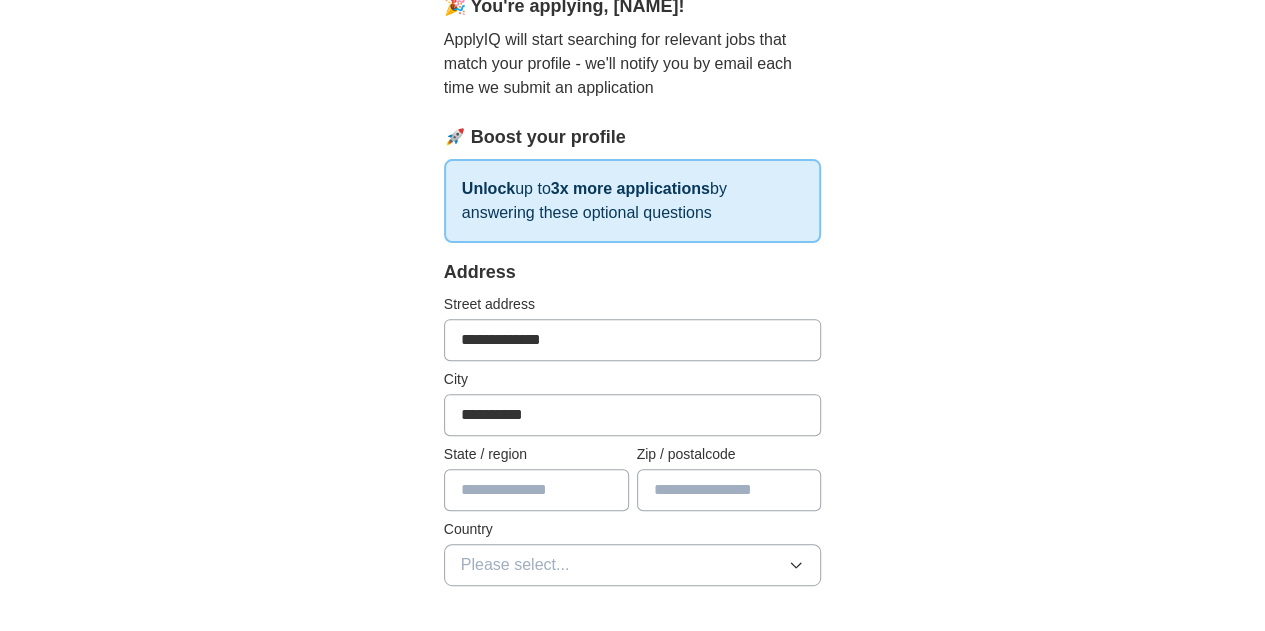 type on "********" 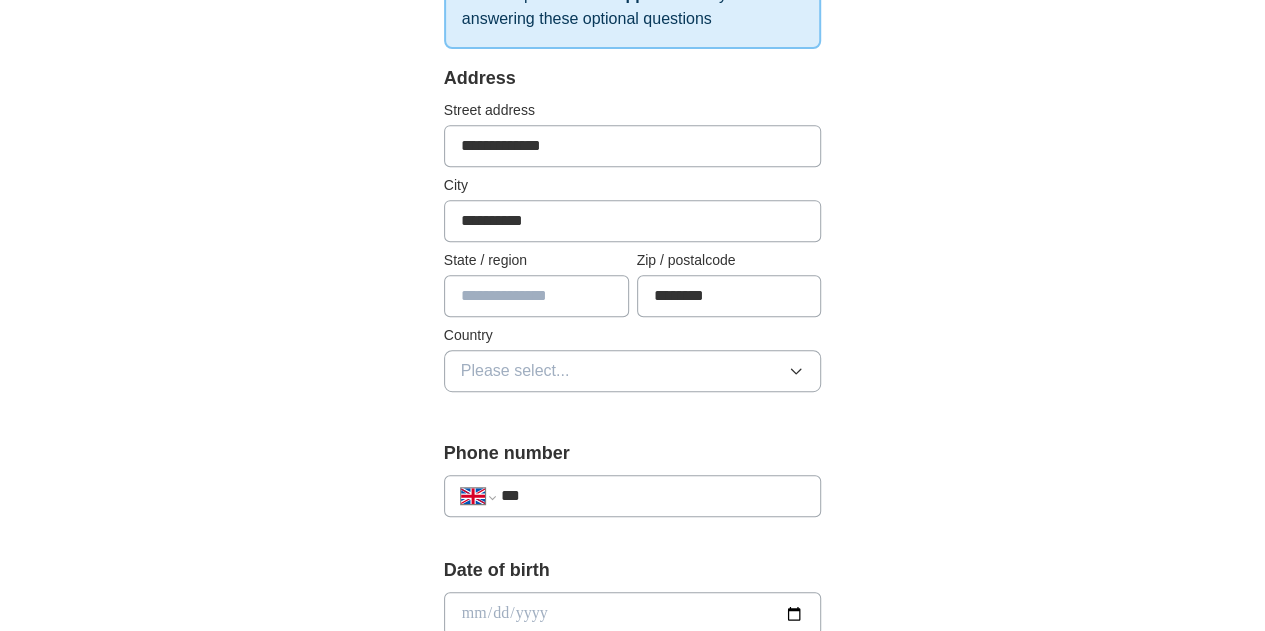 scroll, scrollTop: 400, scrollLeft: 0, axis: vertical 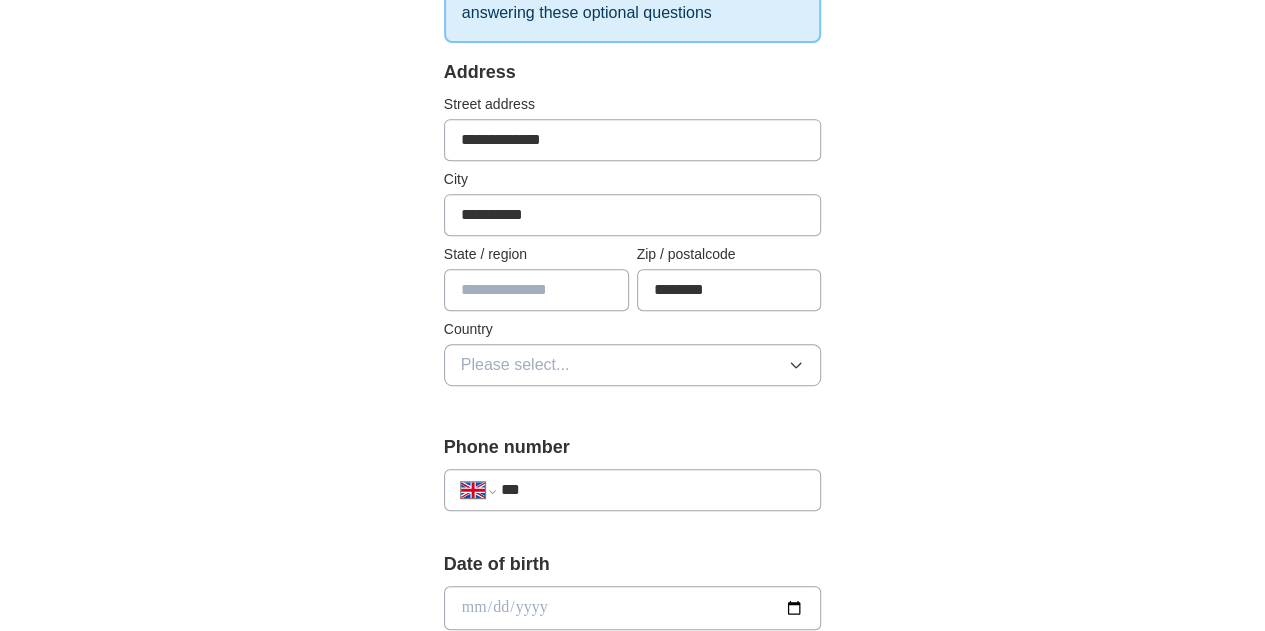 click on "Please select..." at bounding box center [633, 365] 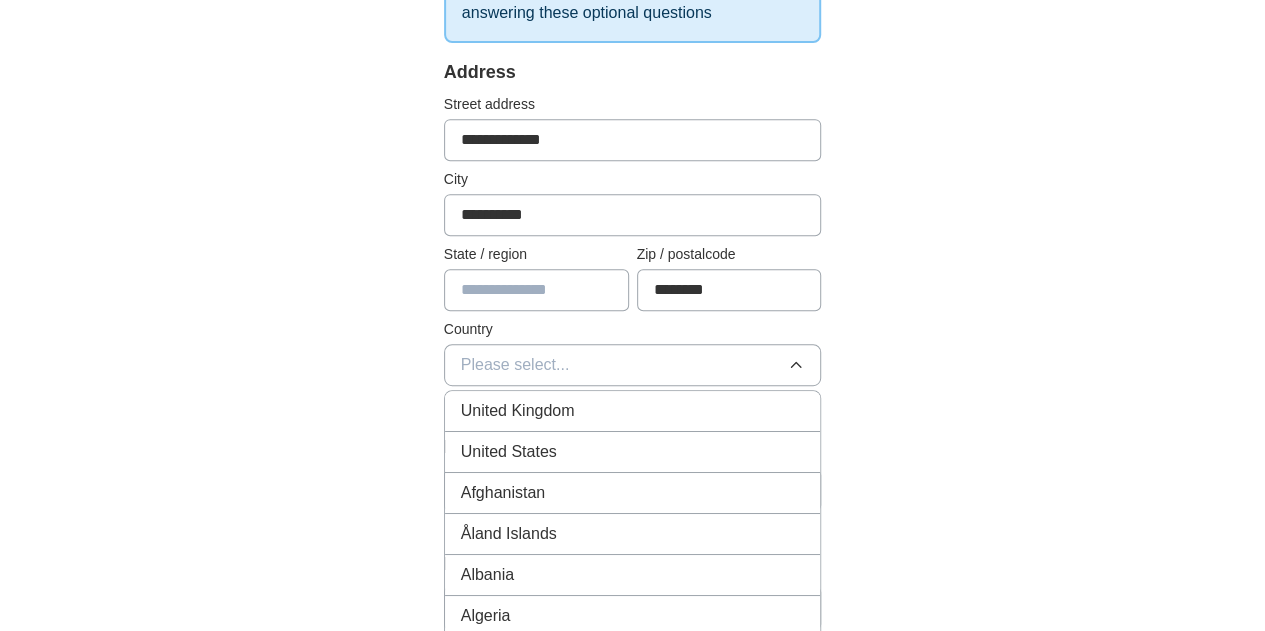 click on "United Kingdom" at bounding box center [633, 411] 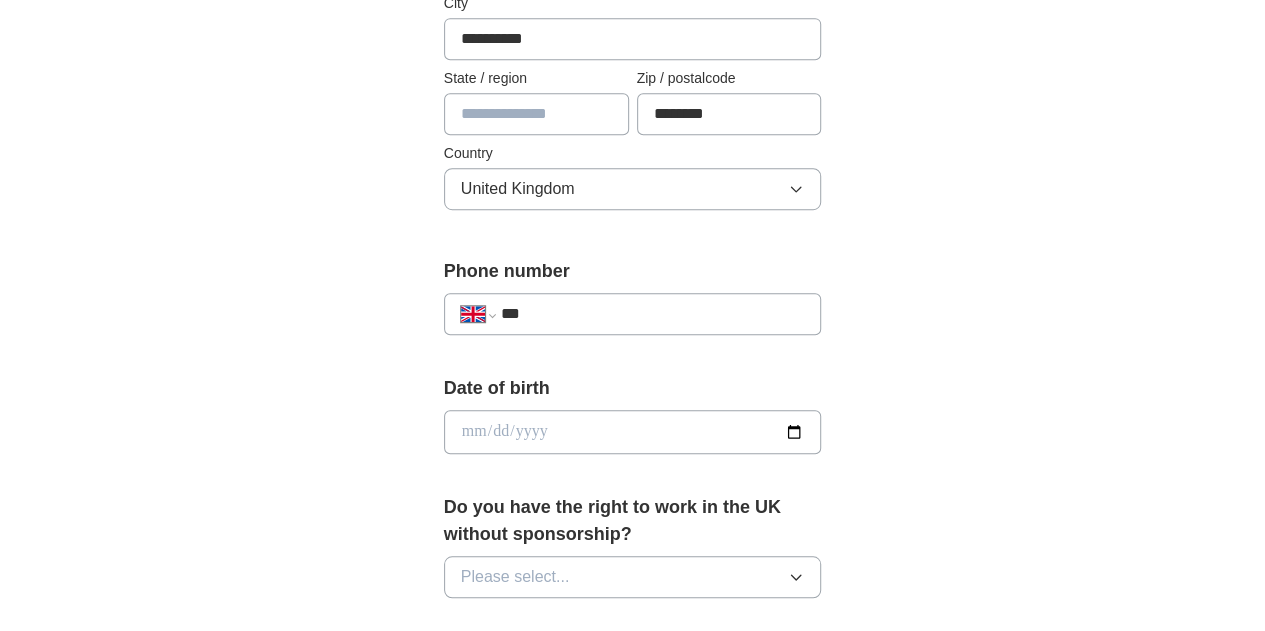 scroll, scrollTop: 700, scrollLeft: 0, axis: vertical 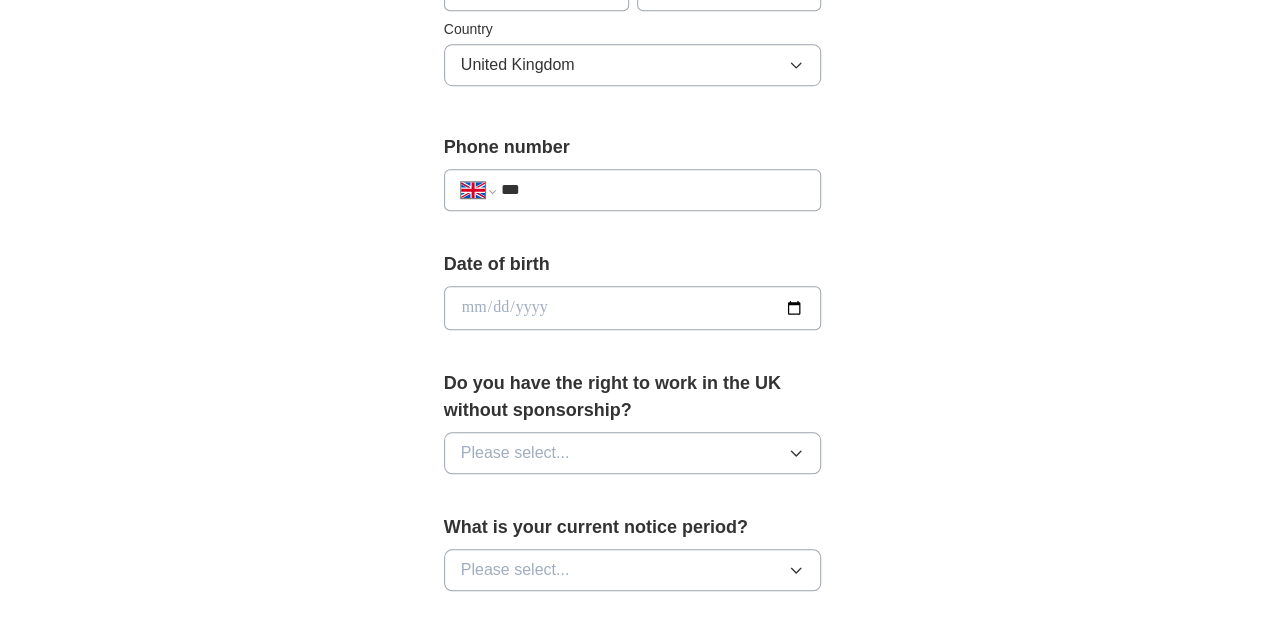 click on "***" at bounding box center (653, 190) 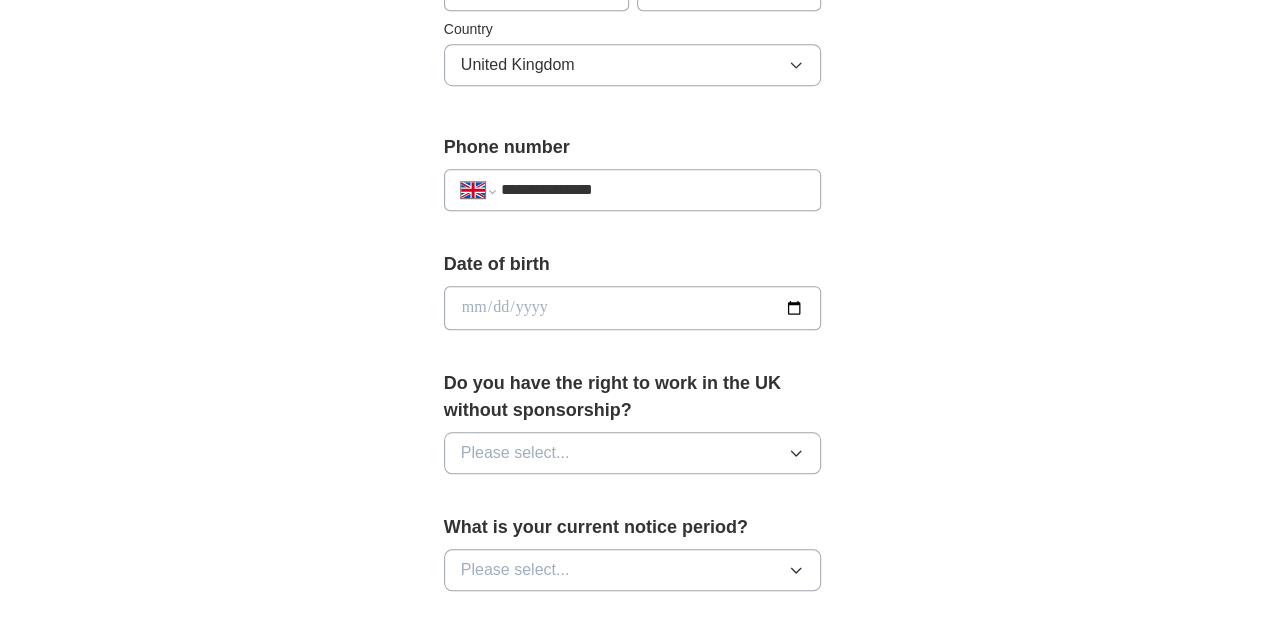 click at bounding box center (633, 308) 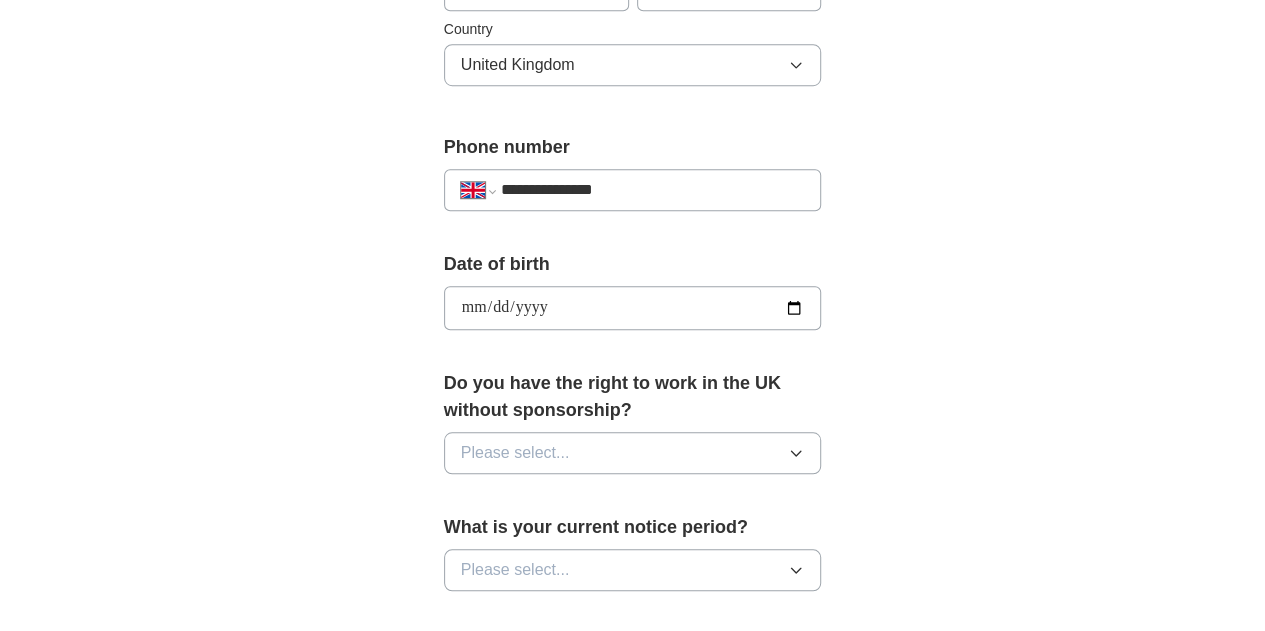 type on "**********" 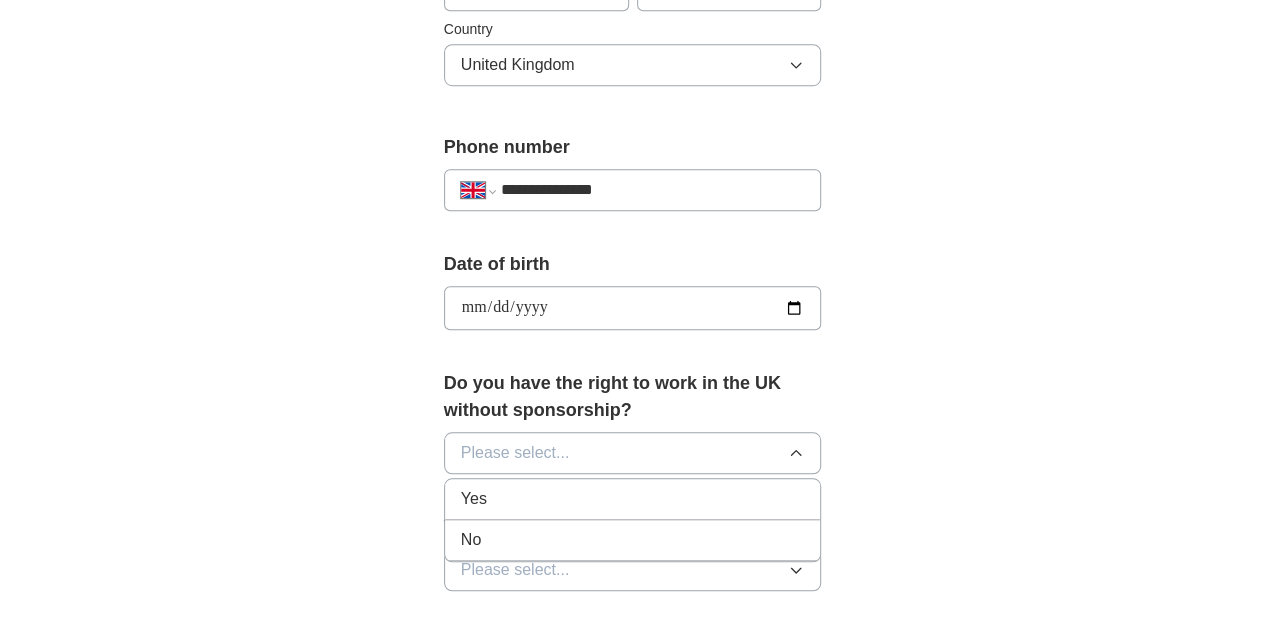 click on "Yes" at bounding box center [633, 499] 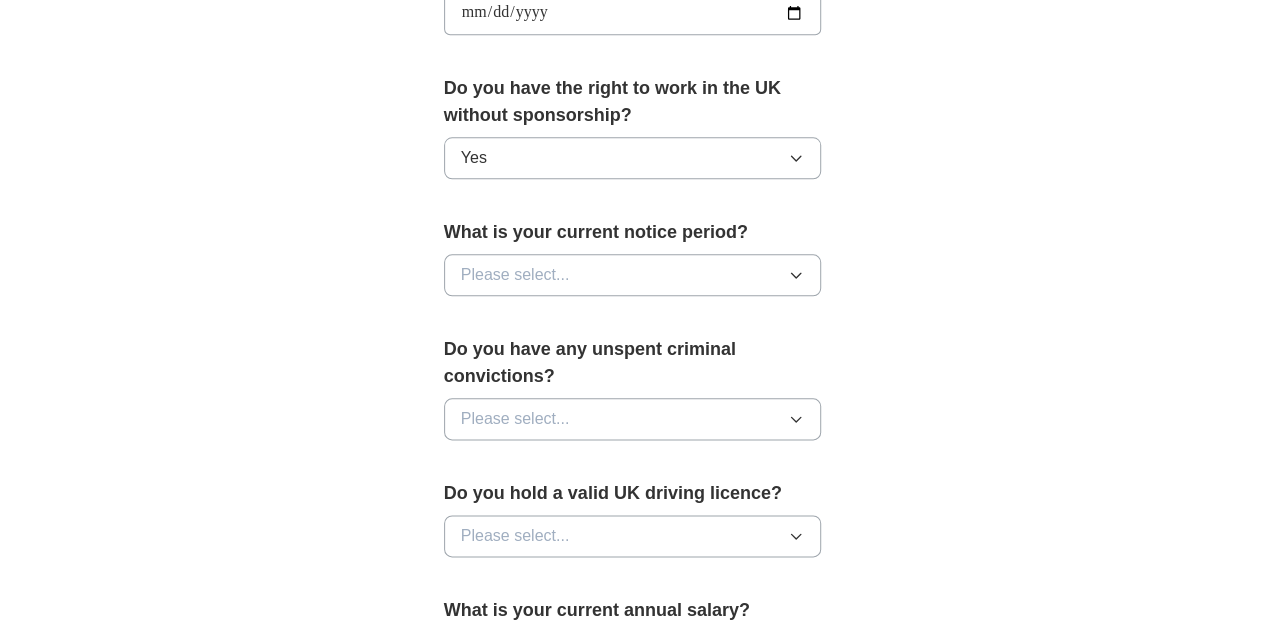 scroll, scrollTop: 1000, scrollLeft: 0, axis: vertical 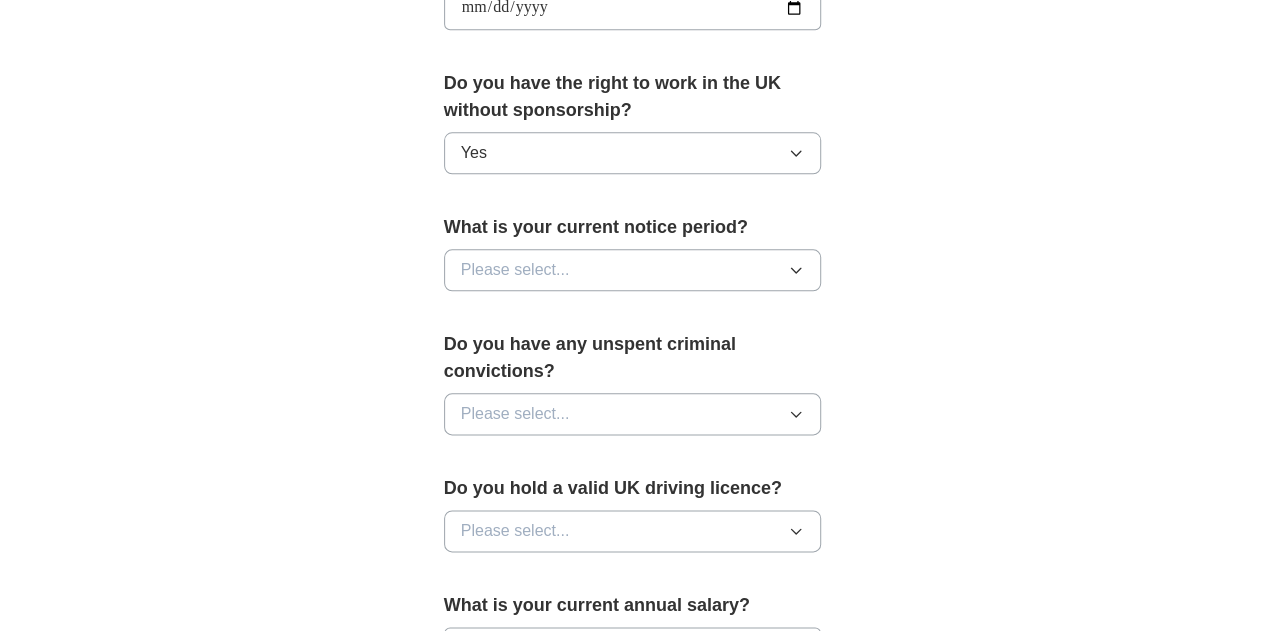 click 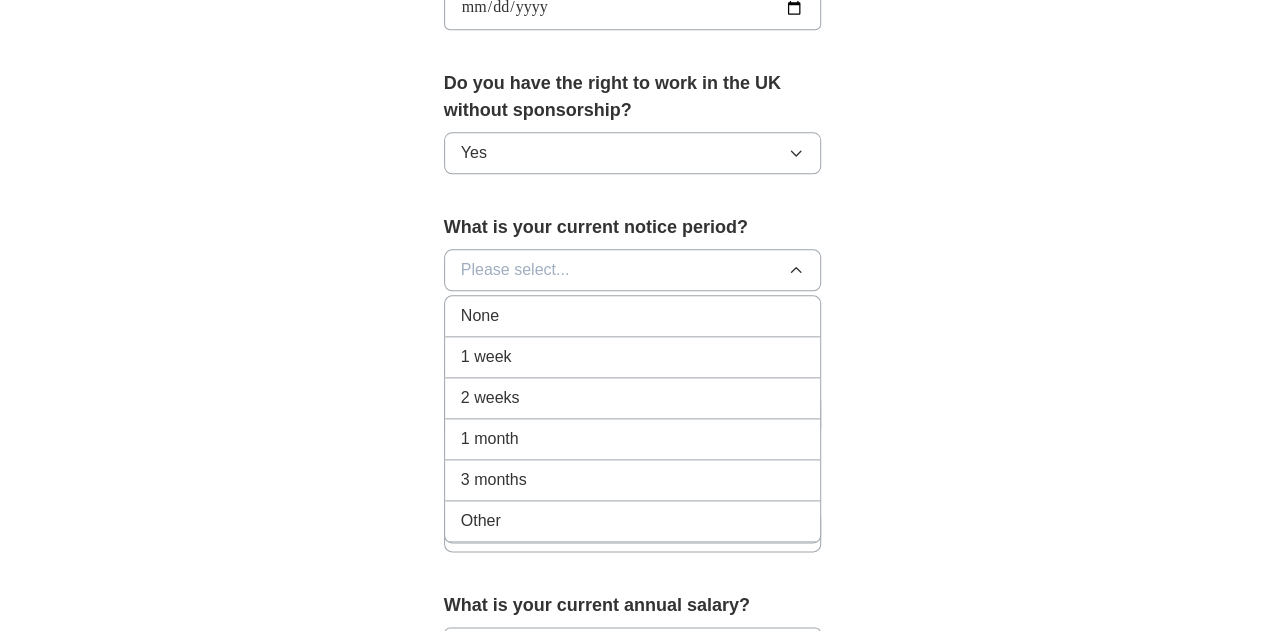 click on "1 week" at bounding box center (486, 357) 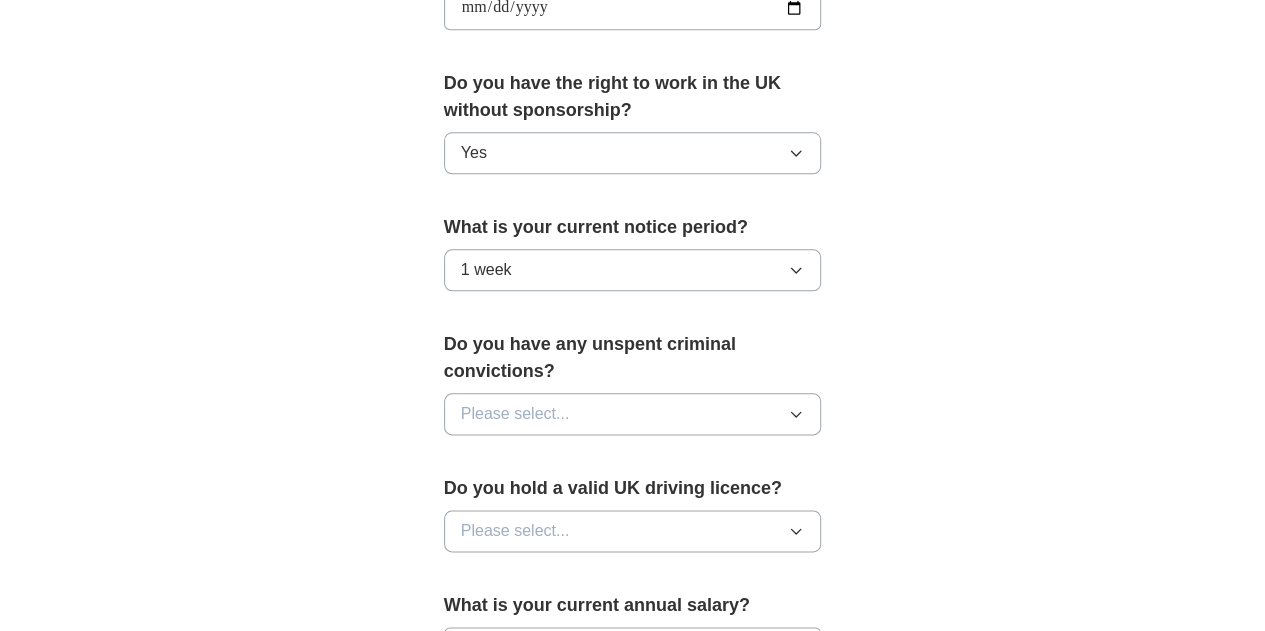 click 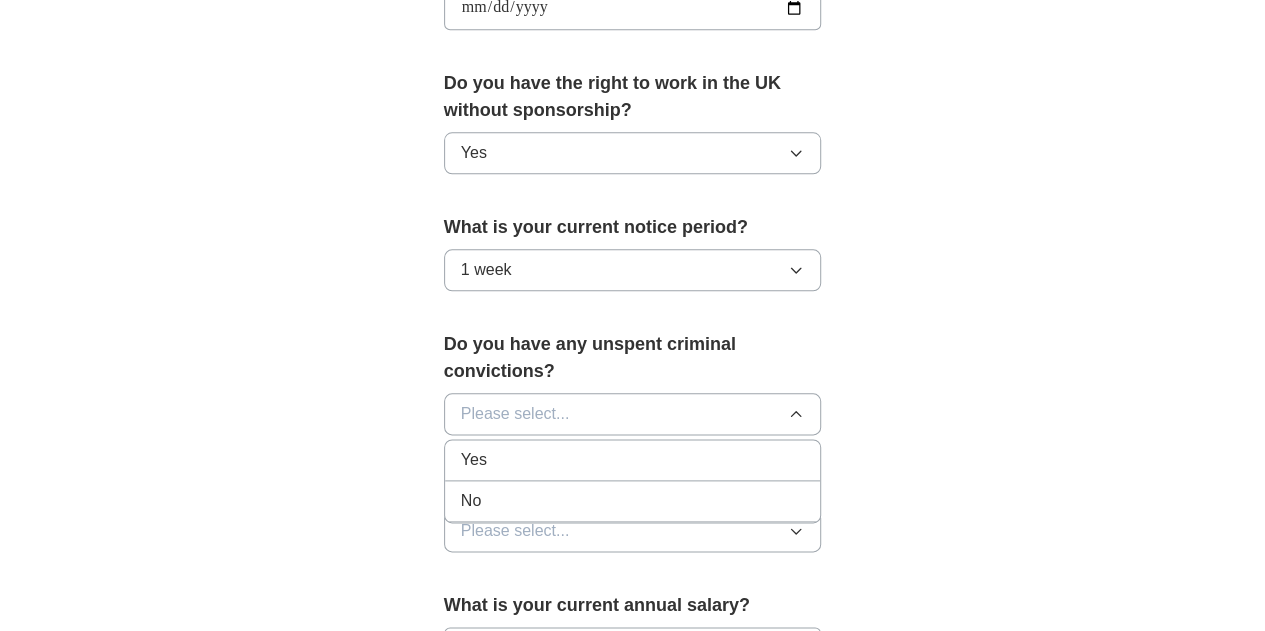 click on "No" at bounding box center (633, 501) 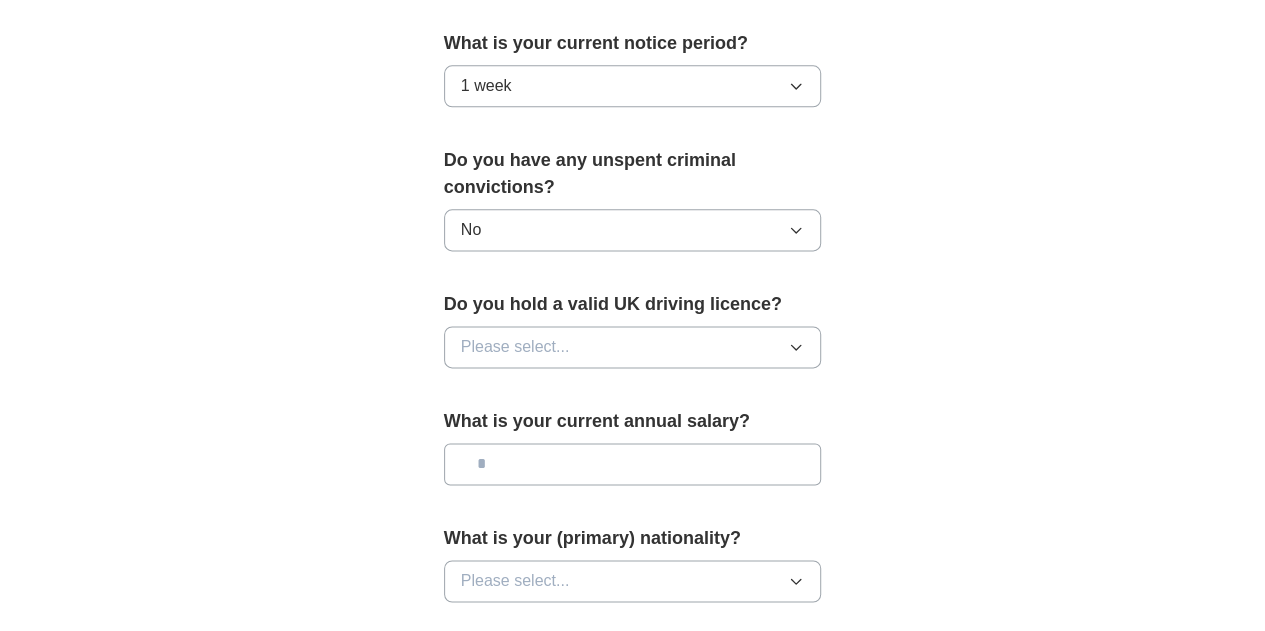 scroll, scrollTop: 1200, scrollLeft: 0, axis: vertical 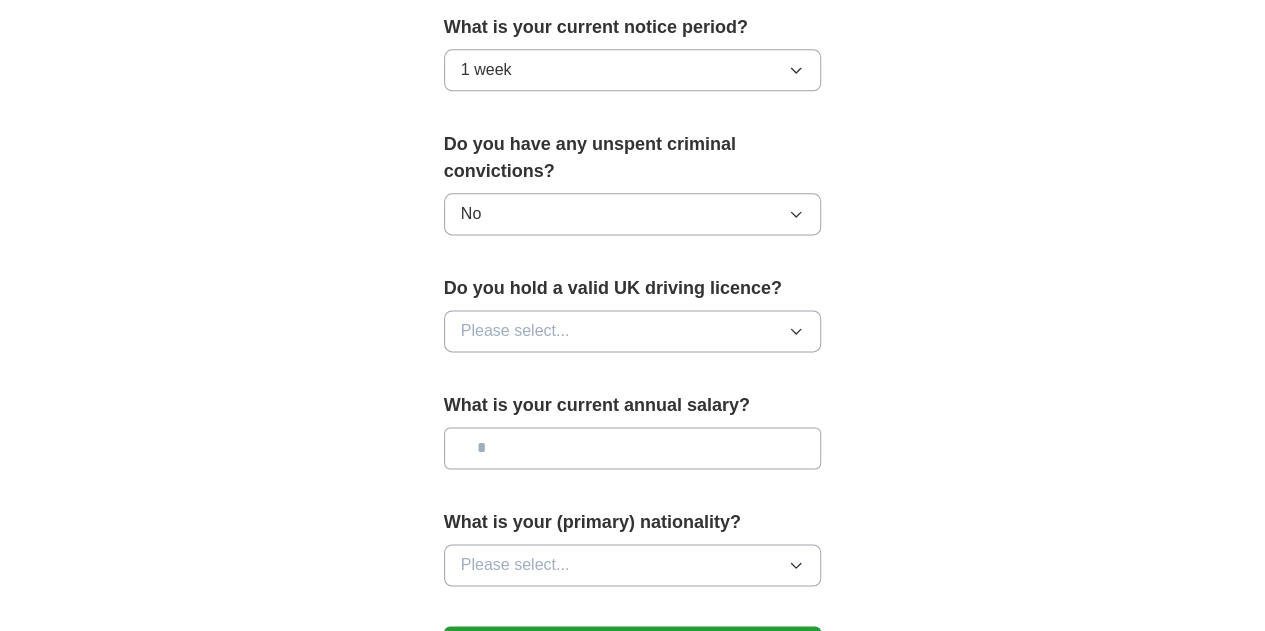 click on "Please select..." at bounding box center [633, 331] 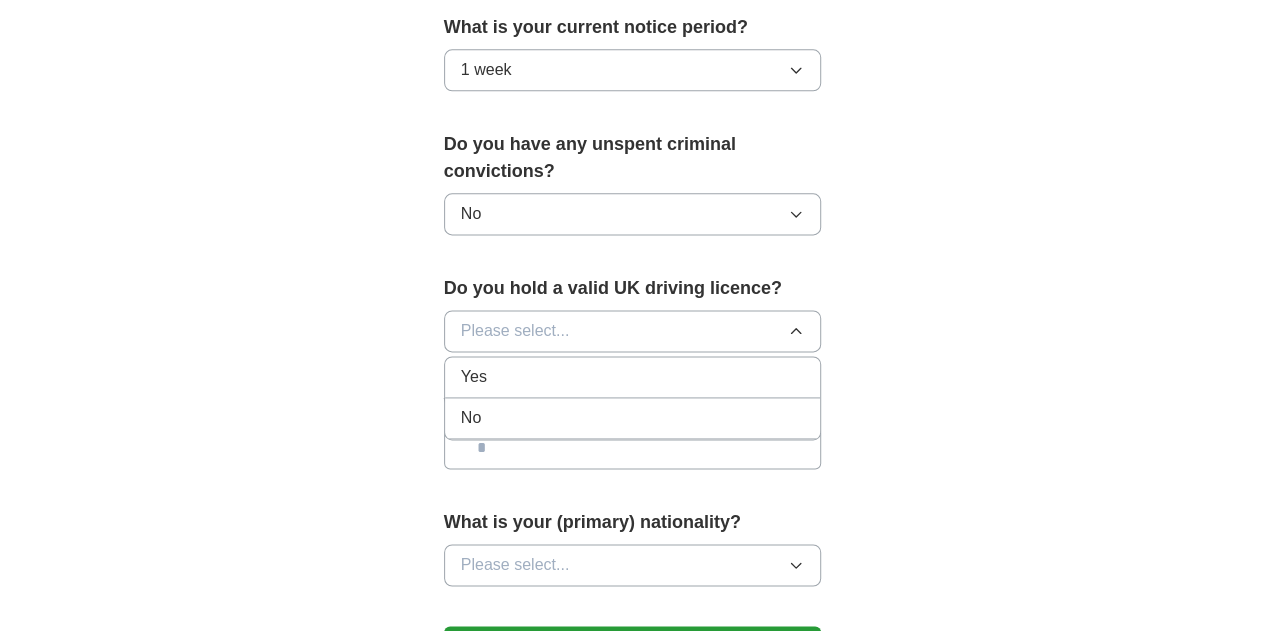 click on "Yes" at bounding box center [633, 377] 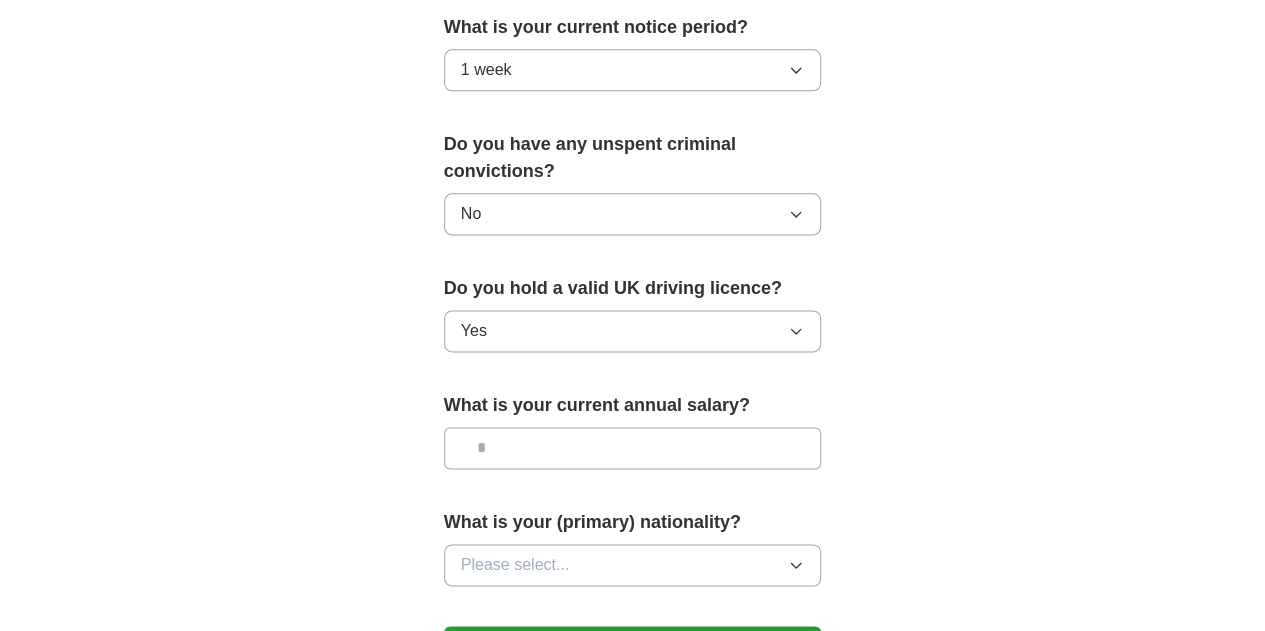 click at bounding box center (633, 448) 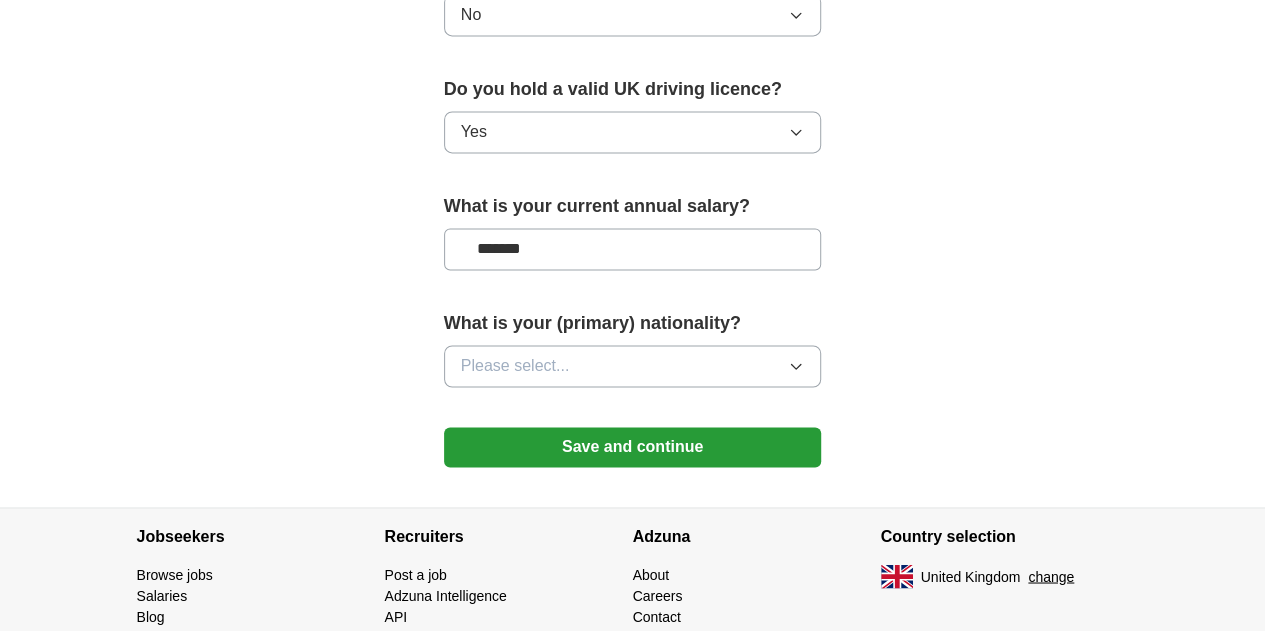 scroll, scrollTop: 1400, scrollLeft: 0, axis: vertical 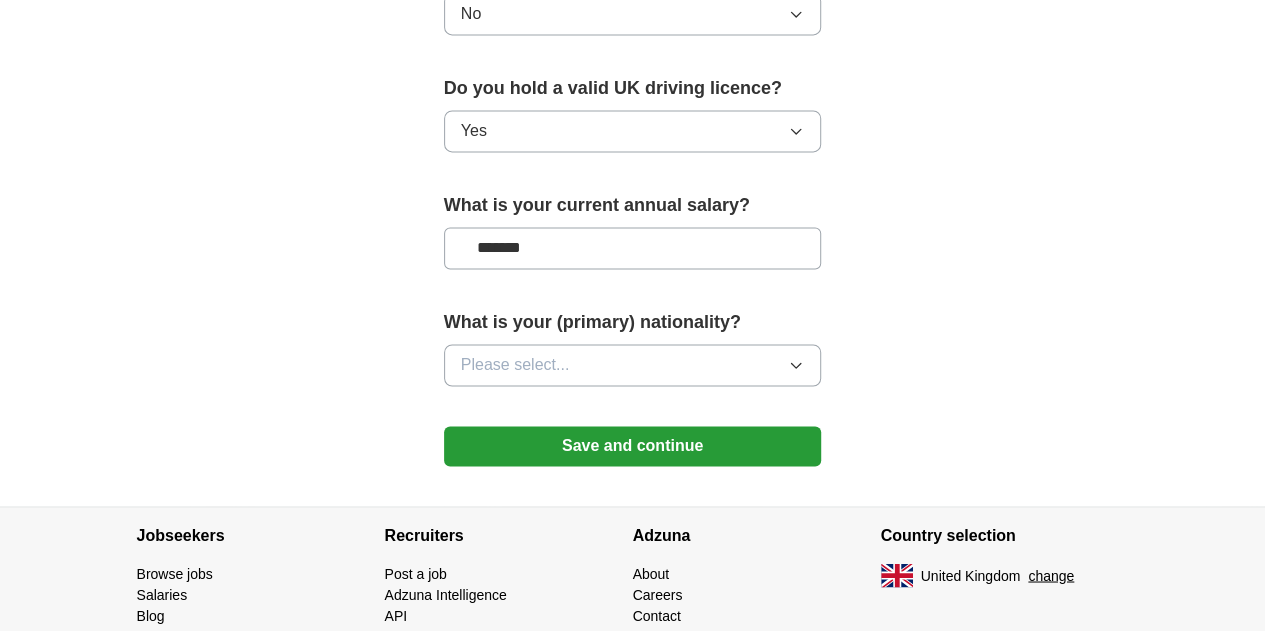 type on "*******" 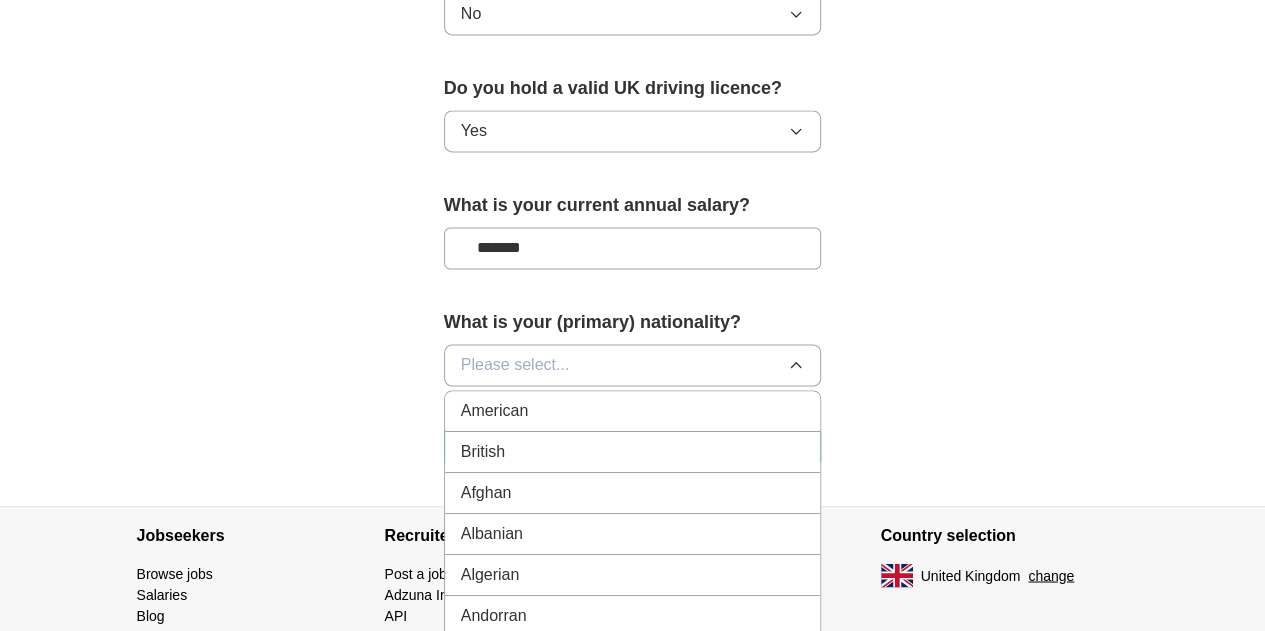 click on "British" at bounding box center [633, 452] 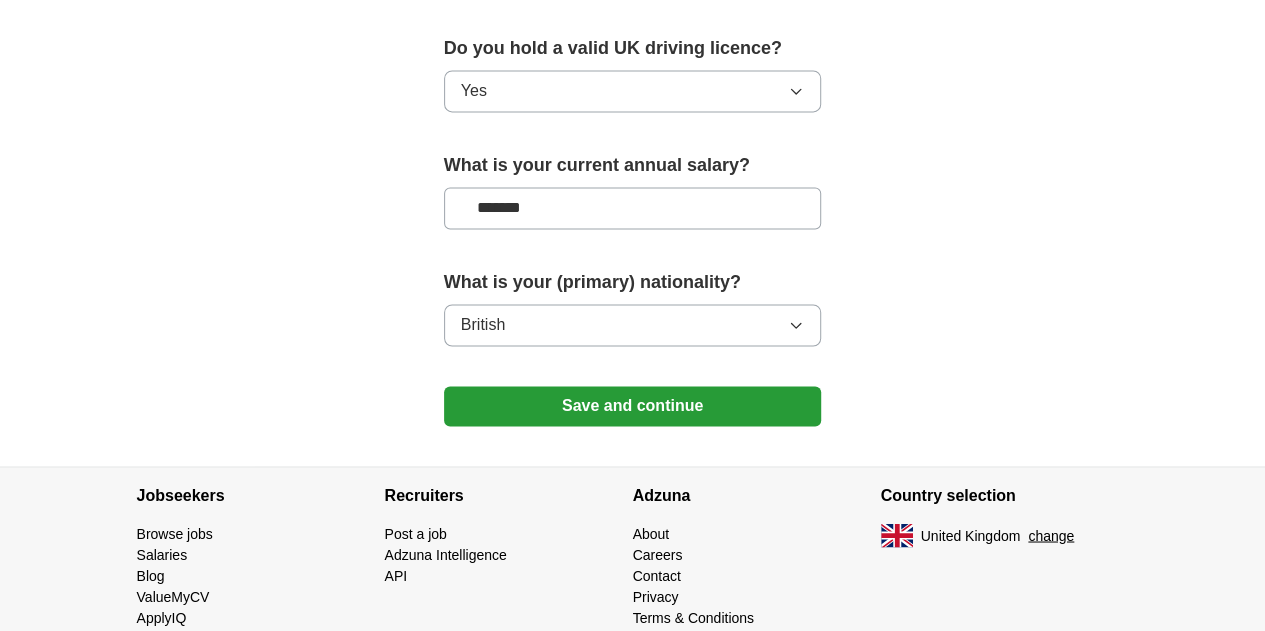 scroll, scrollTop: 1462, scrollLeft: 0, axis: vertical 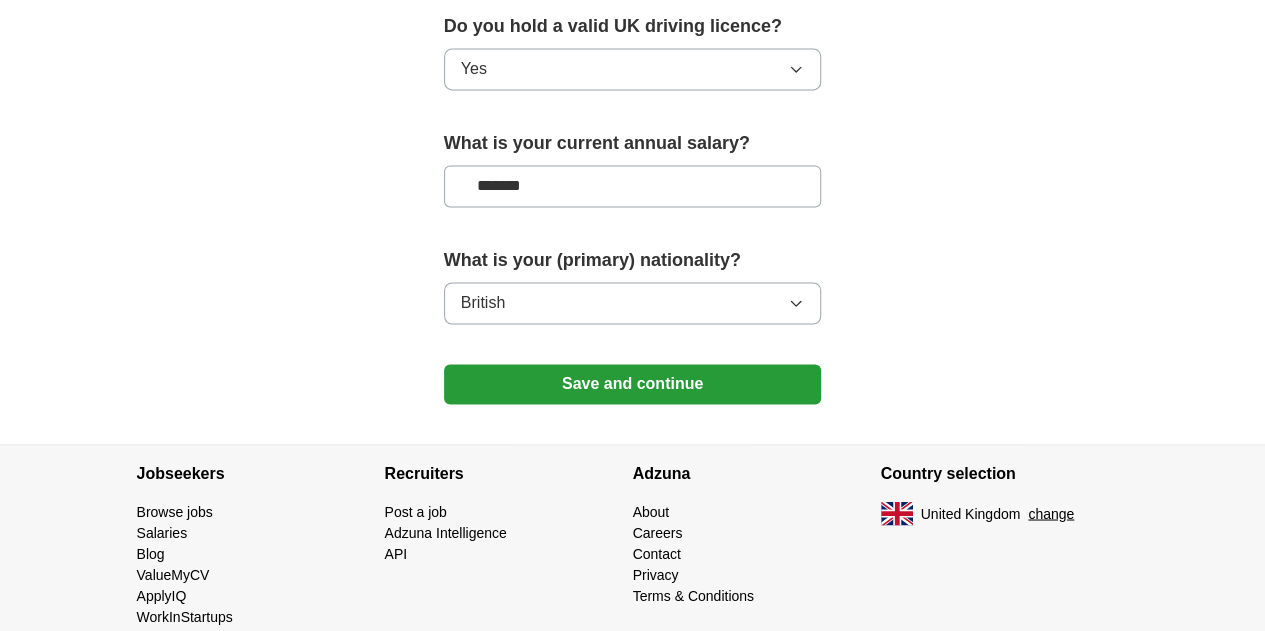 click on "Save and continue" at bounding box center [633, 384] 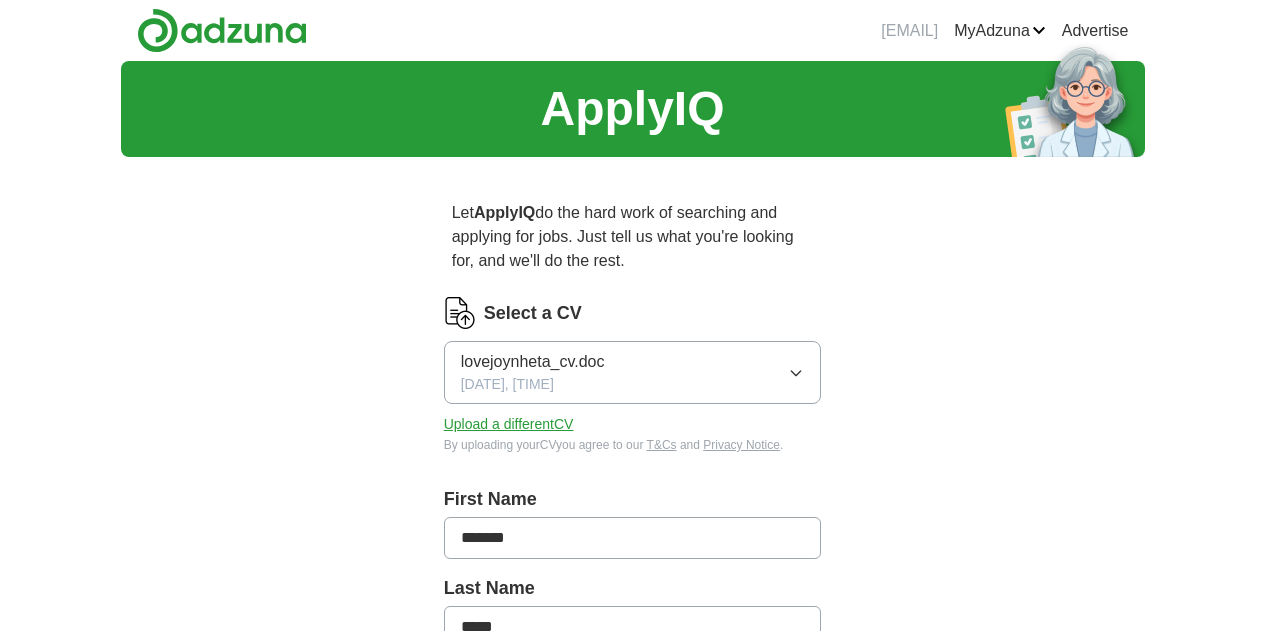 scroll, scrollTop: 0, scrollLeft: 0, axis: both 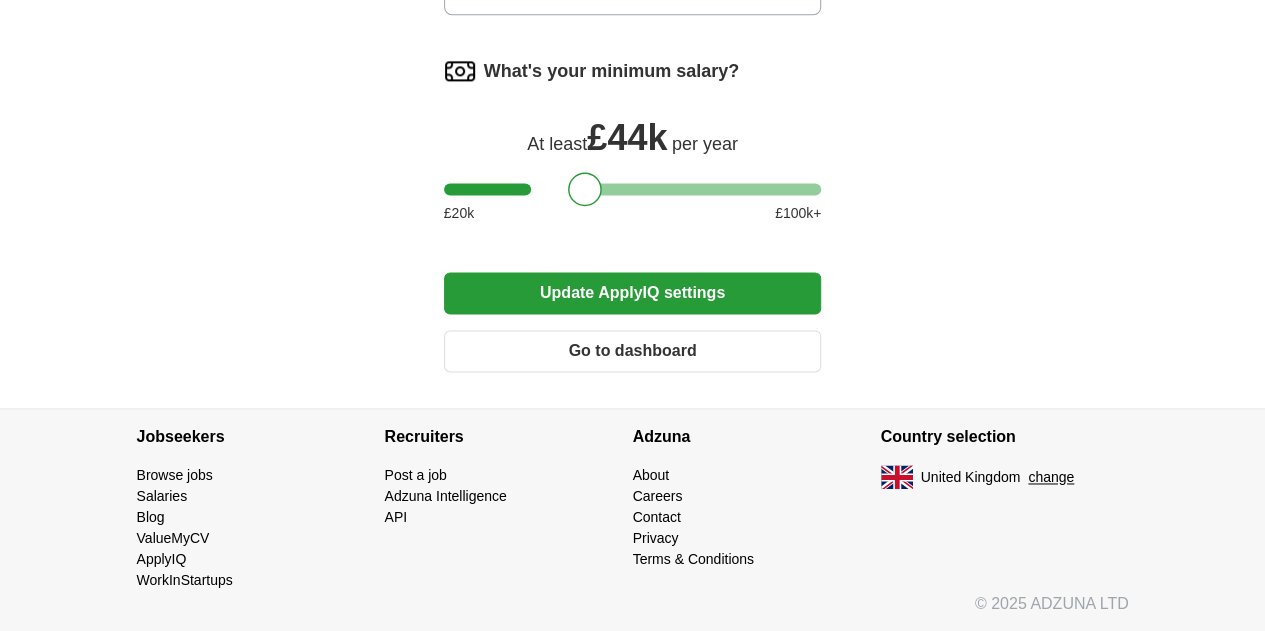 click on "Update ApplyIQ settings" at bounding box center [633, 293] 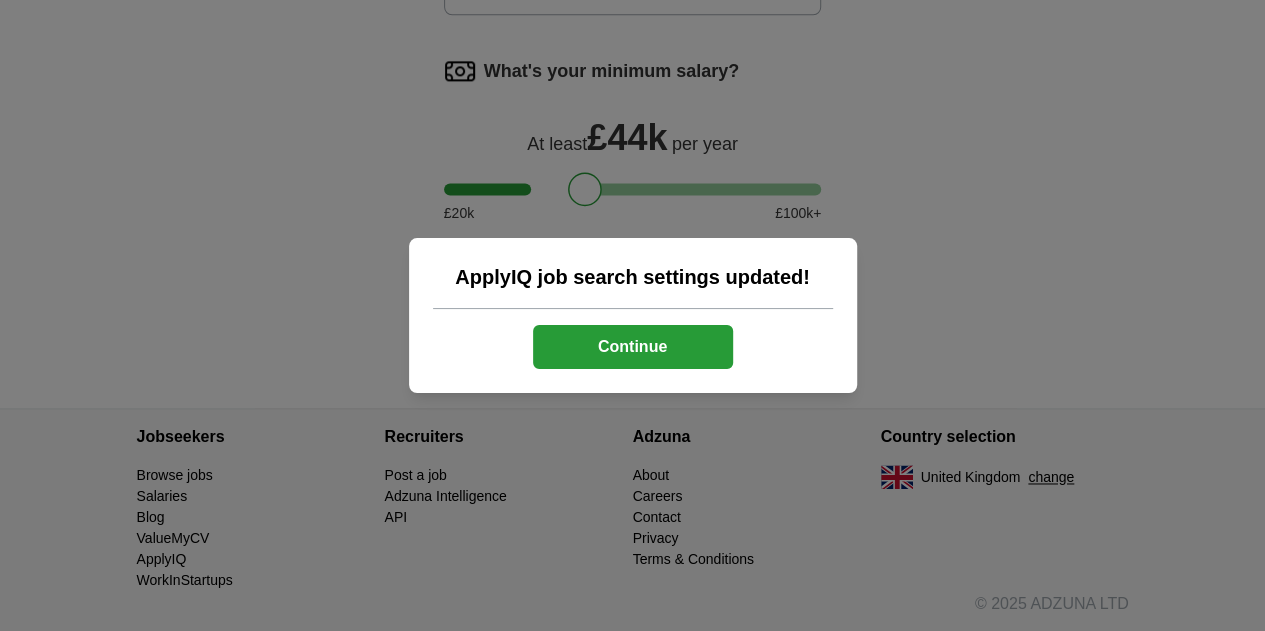 click on "Continue" at bounding box center (633, 347) 